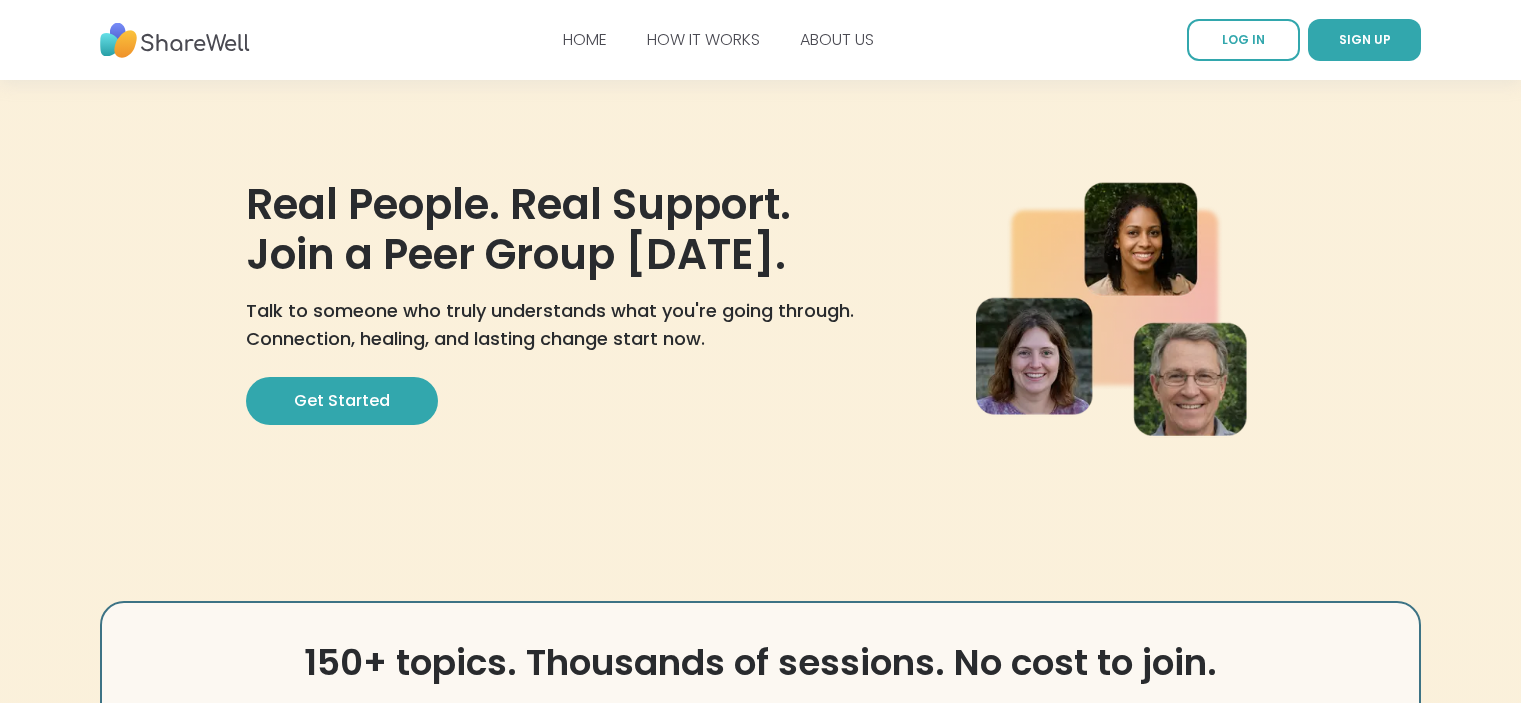 scroll, scrollTop: 0, scrollLeft: 0, axis: both 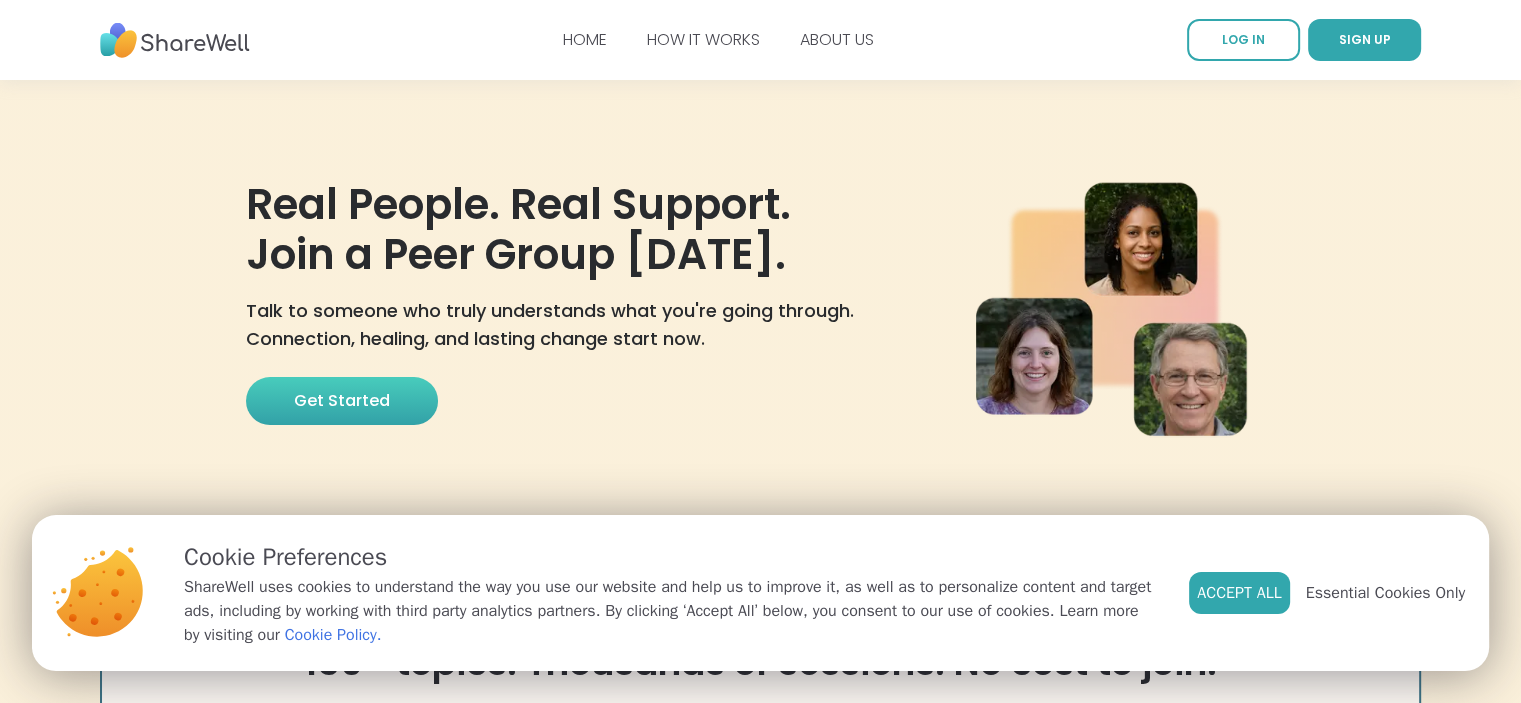 click on "Get Started" at bounding box center [342, 401] 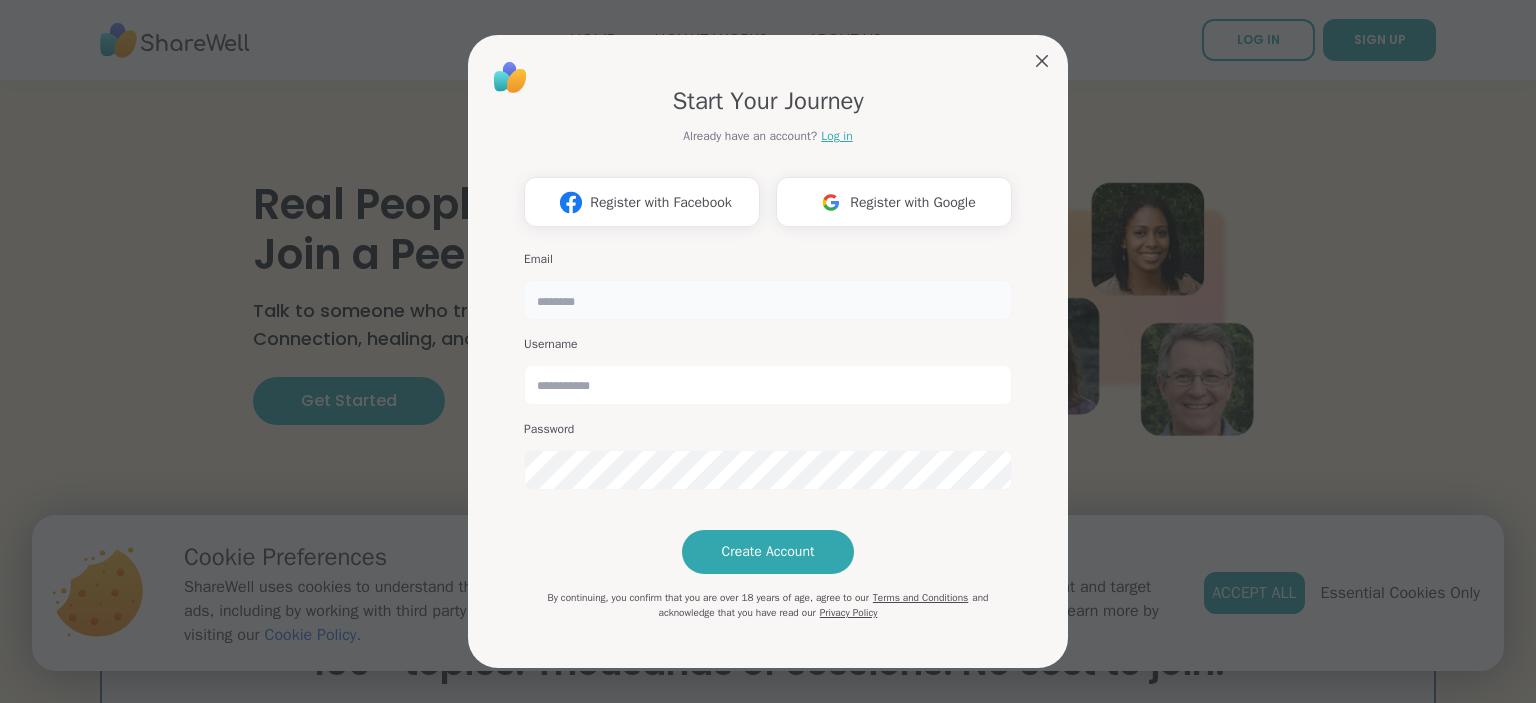 click at bounding box center [768, 300] 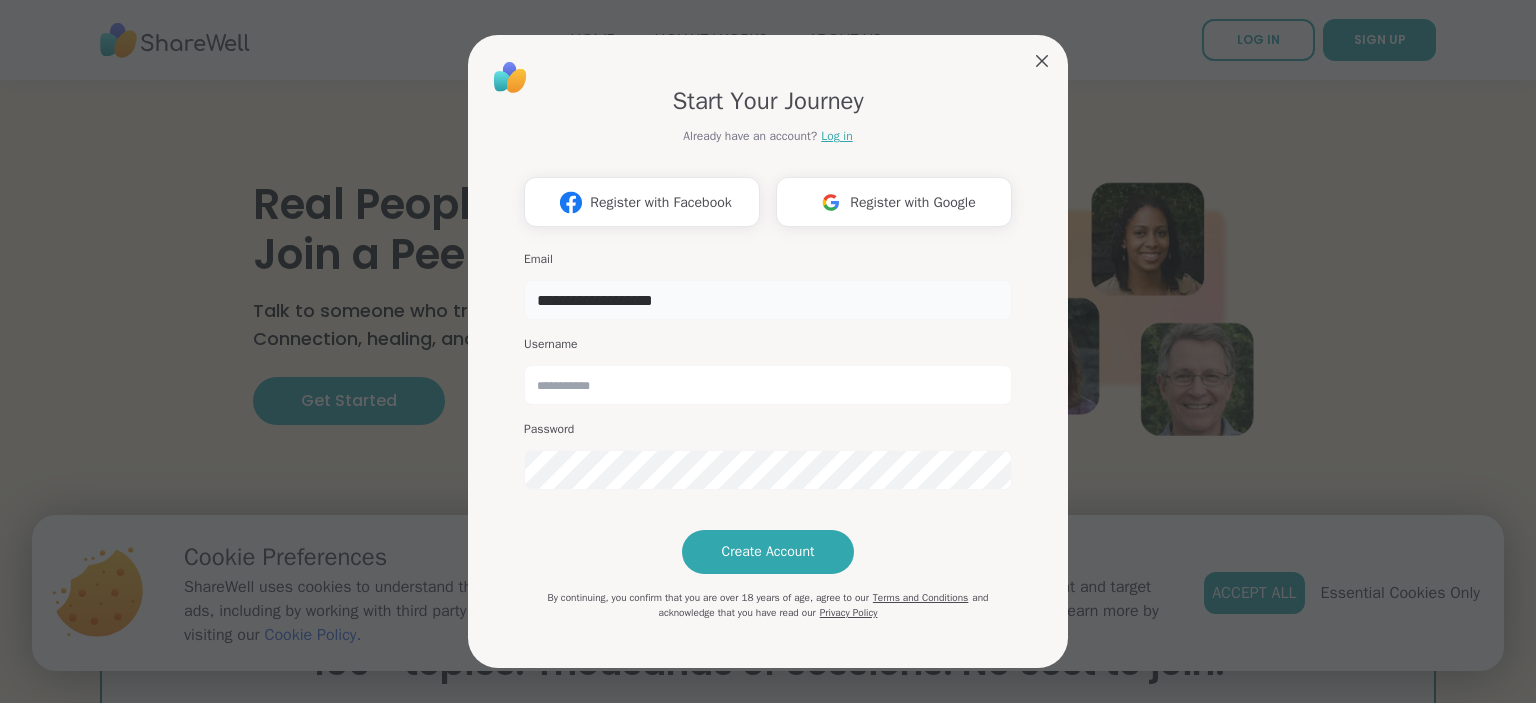 type on "**********" 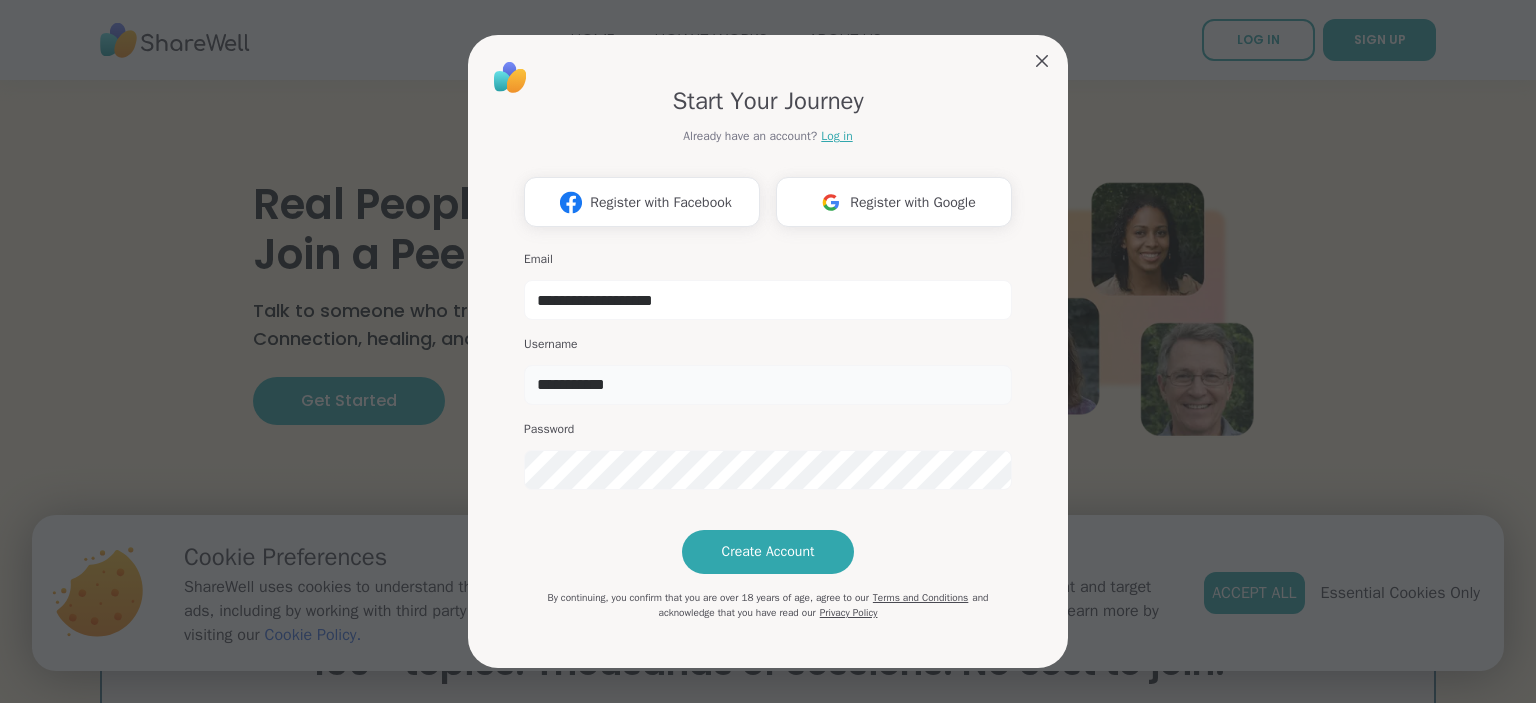 type on "**********" 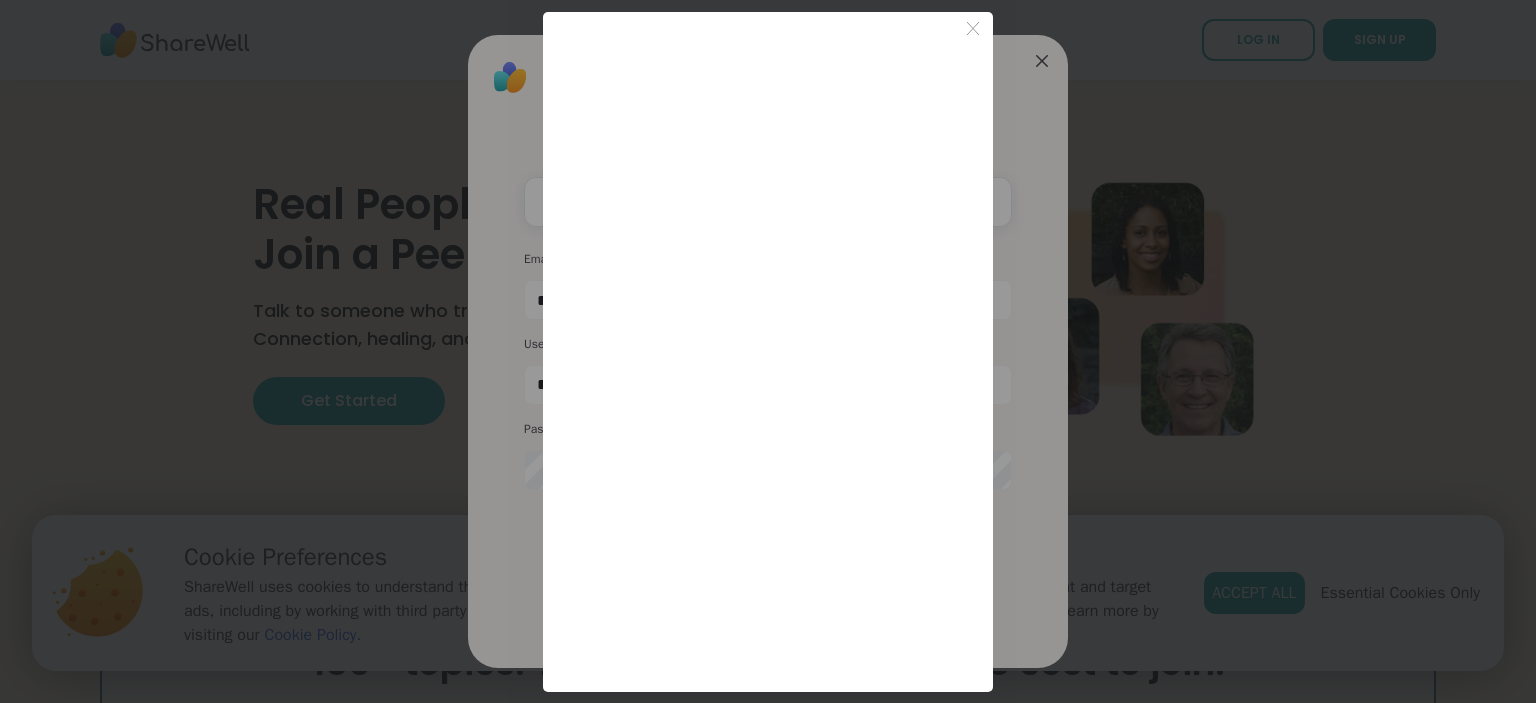 click 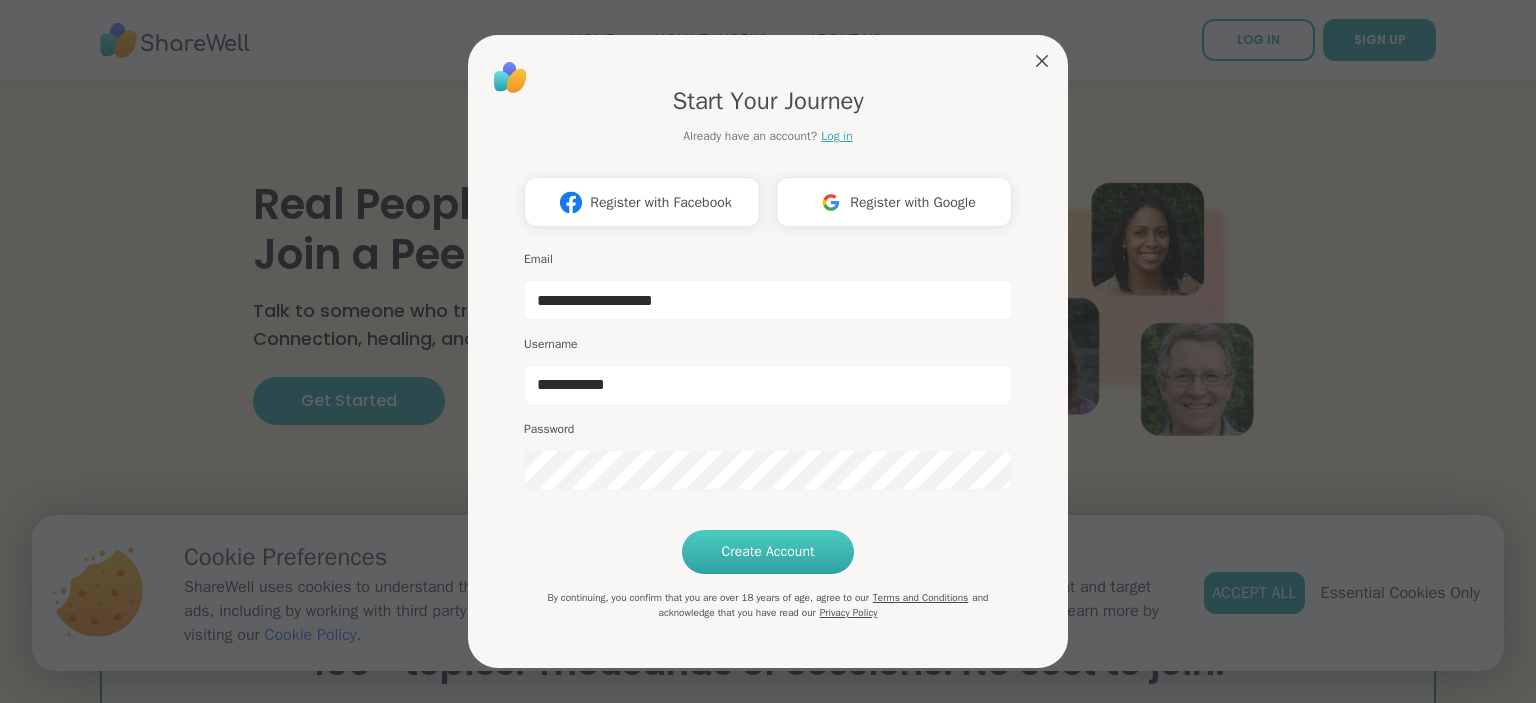 click on "Create Account" at bounding box center [768, 552] 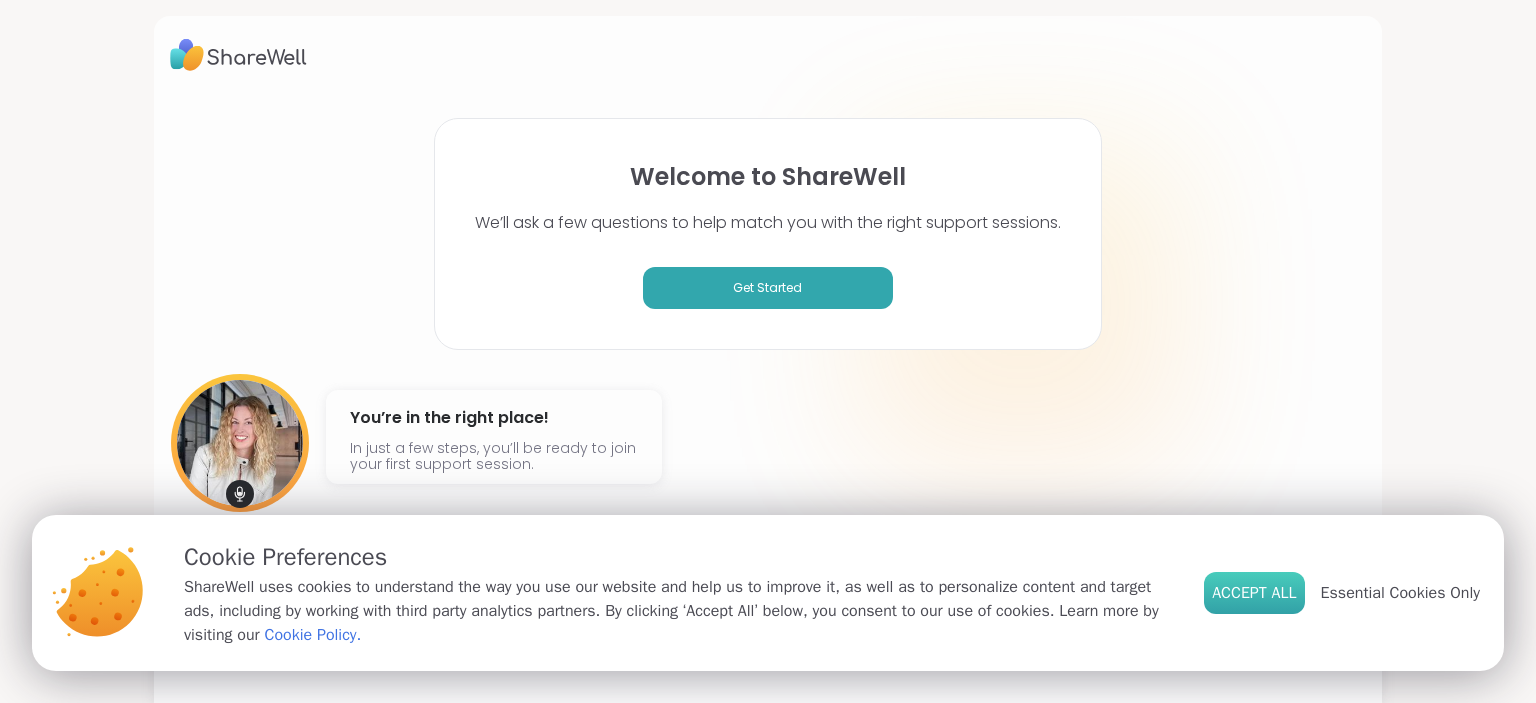 click on "Accept All" at bounding box center [1254, 593] 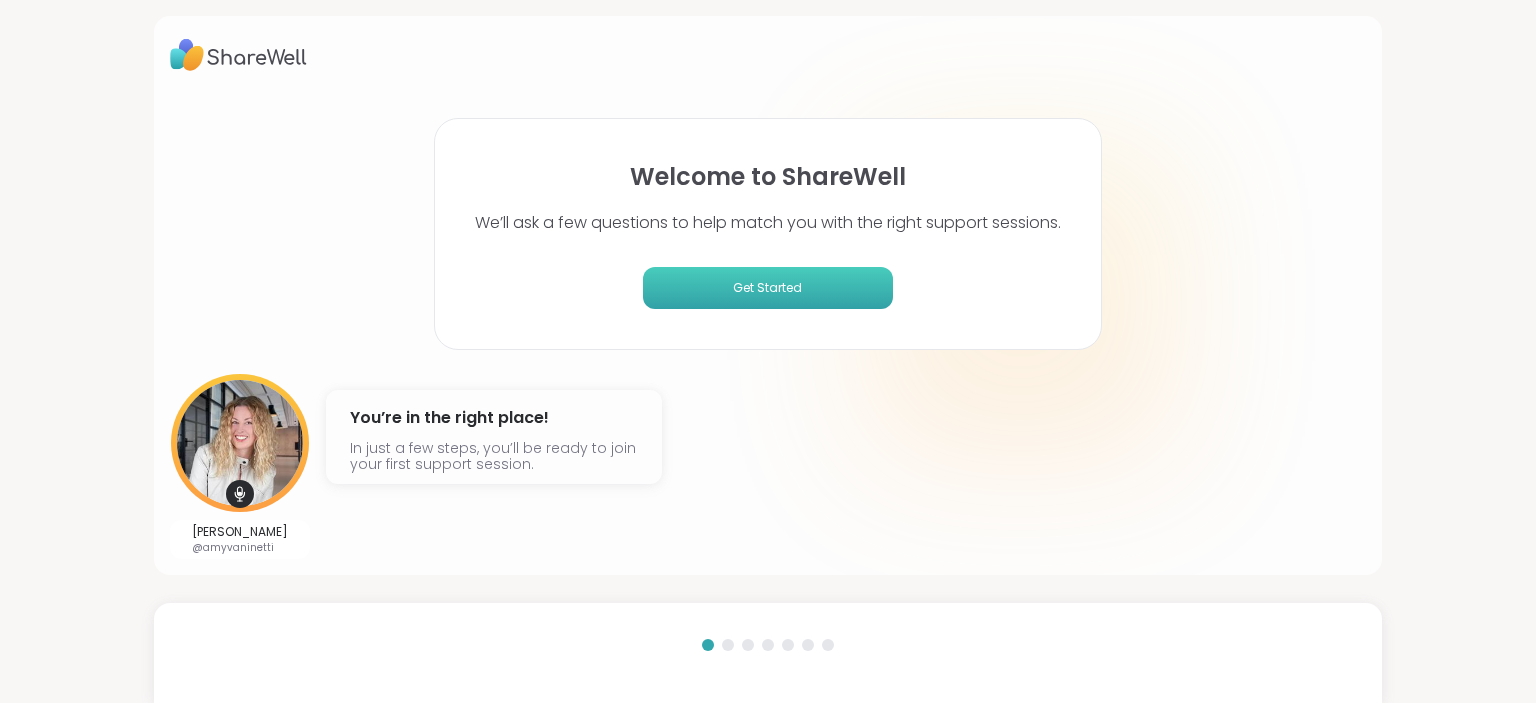 click on "Get Started" at bounding box center [768, 288] 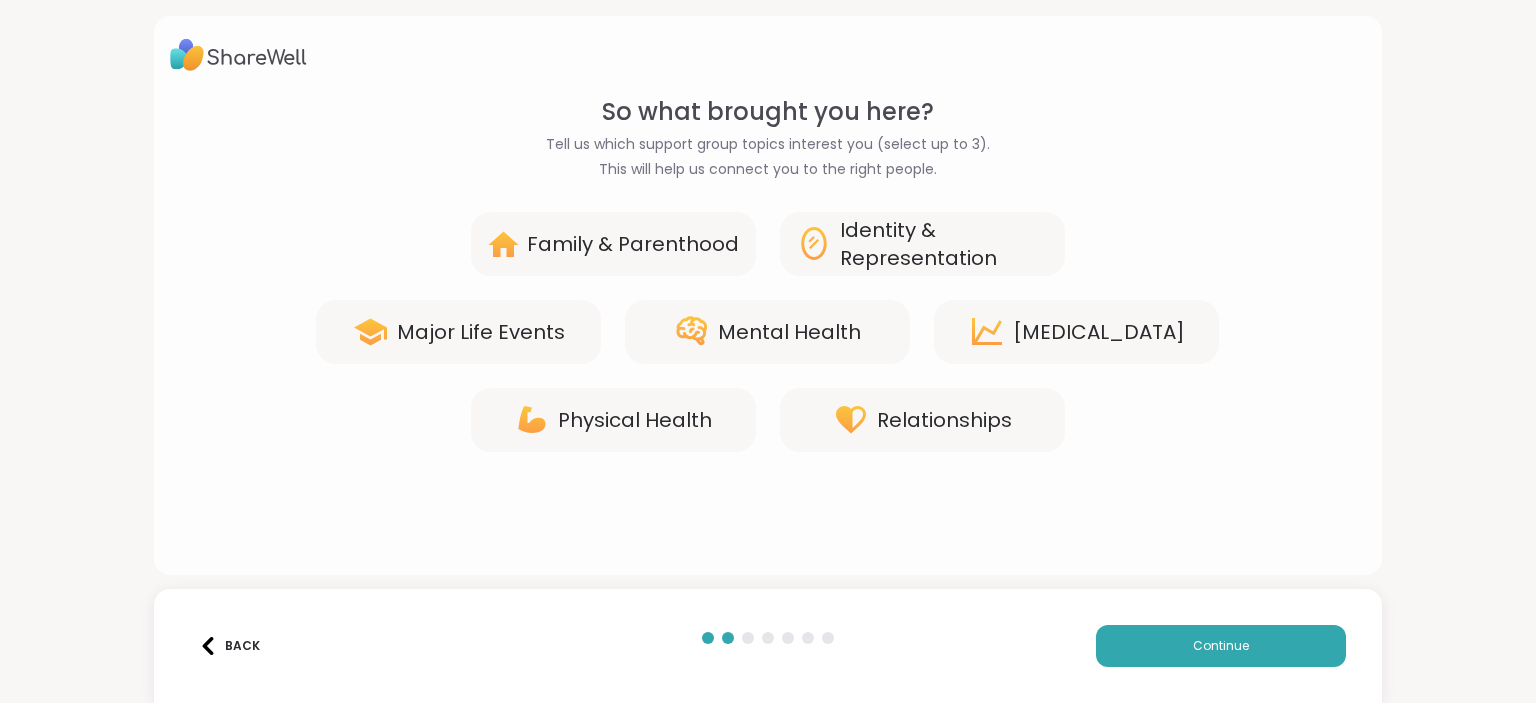click on "Family & Parenthood" at bounding box center (633, 244) 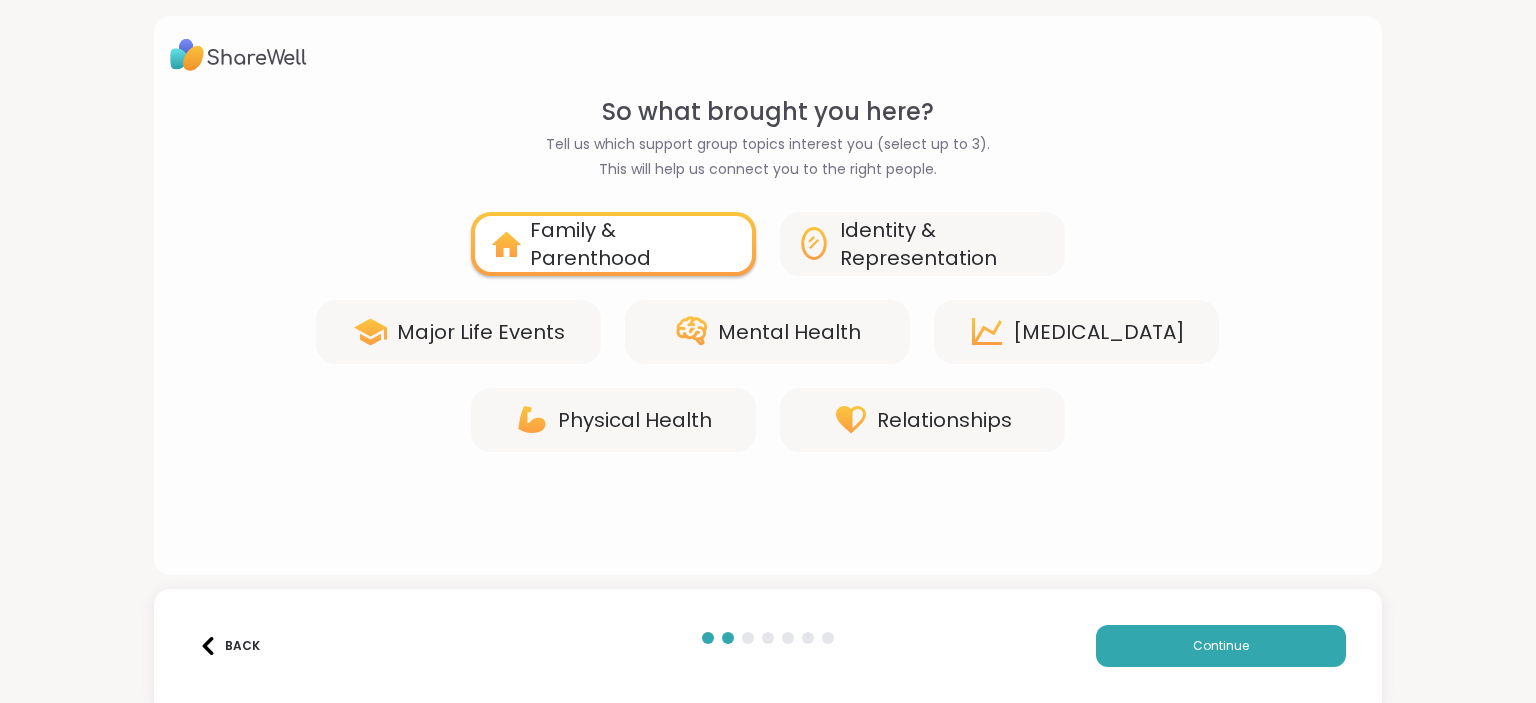 click on "Major Life Events" at bounding box center (458, 332) 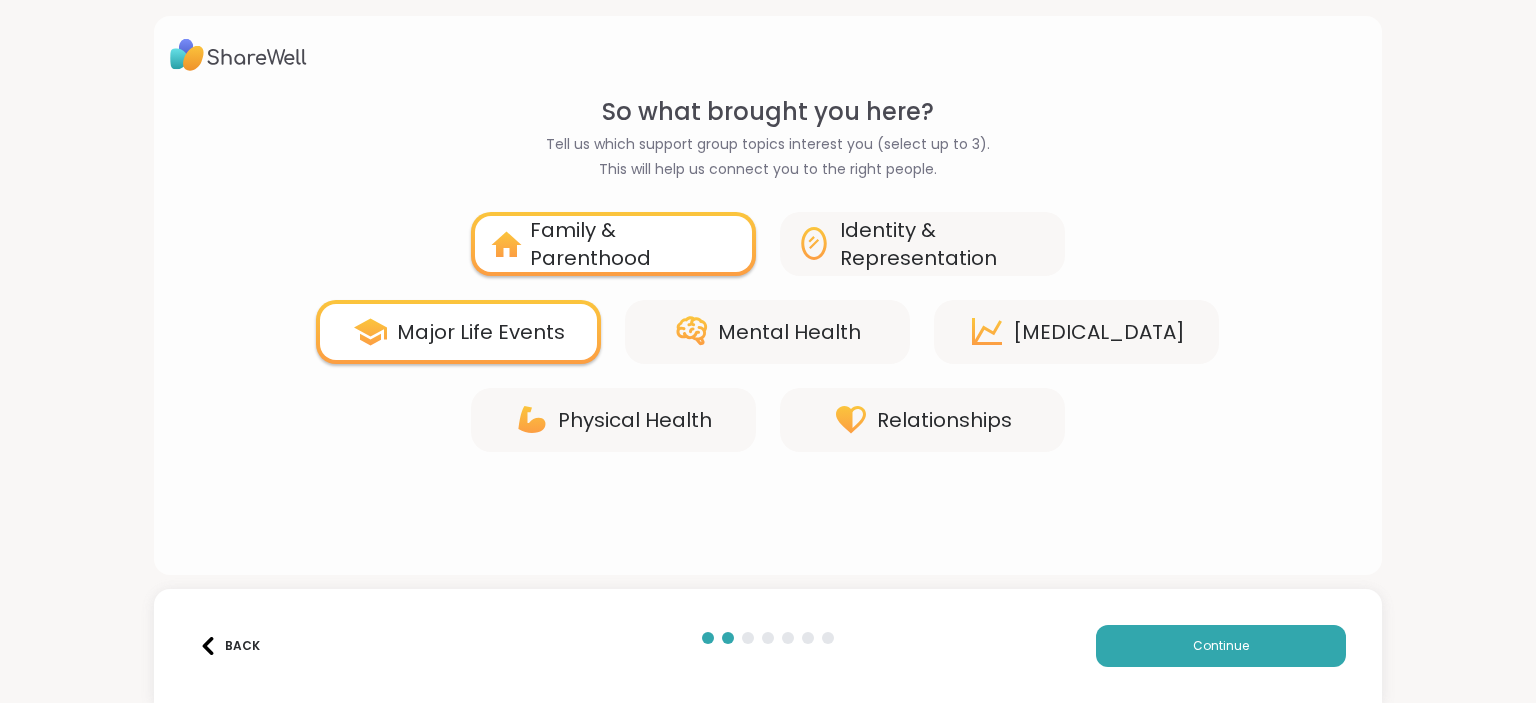 click on "Mental Health" at bounding box center (767, 332) 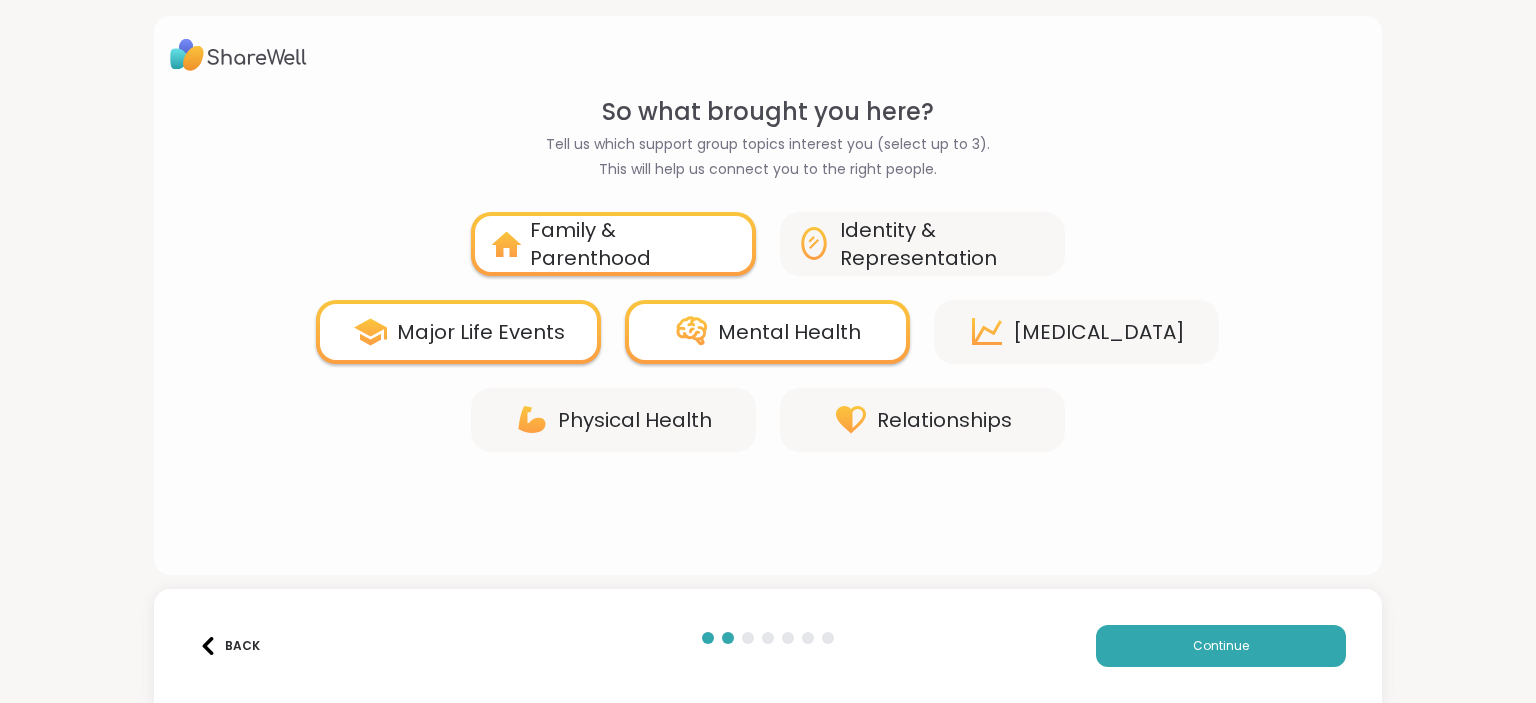 click on "[MEDICAL_DATA]" at bounding box center (1076, 332) 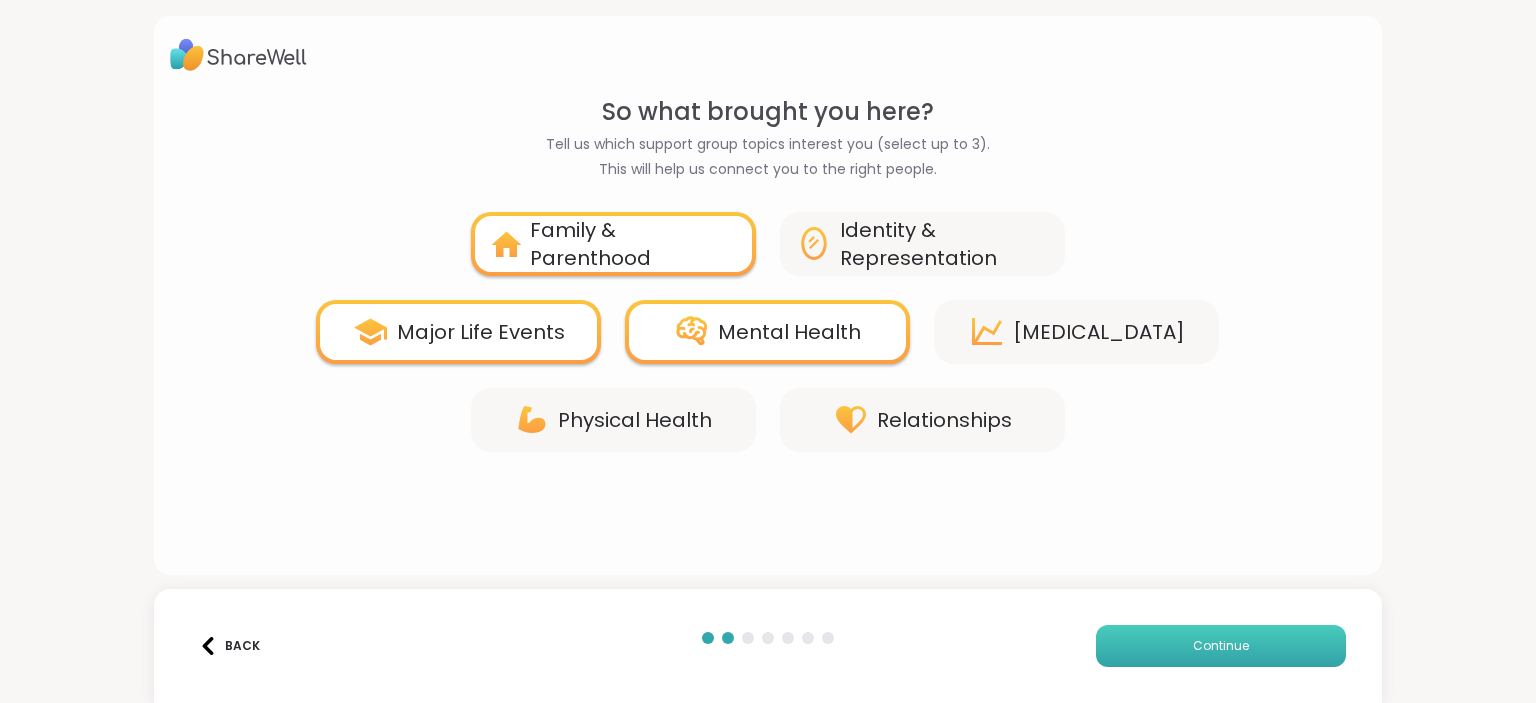 click on "Continue" at bounding box center [1221, 646] 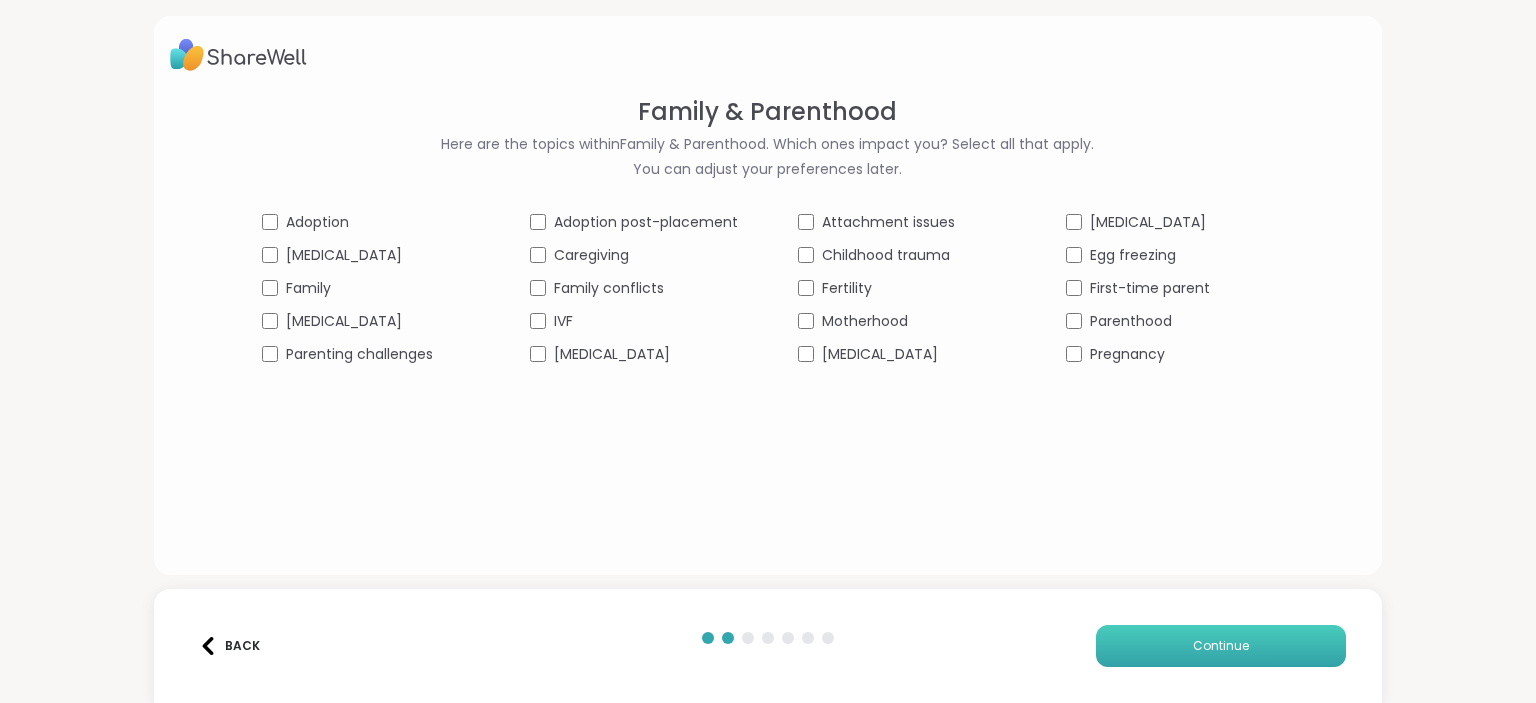 click on "Continue" at bounding box center [1221, 646] 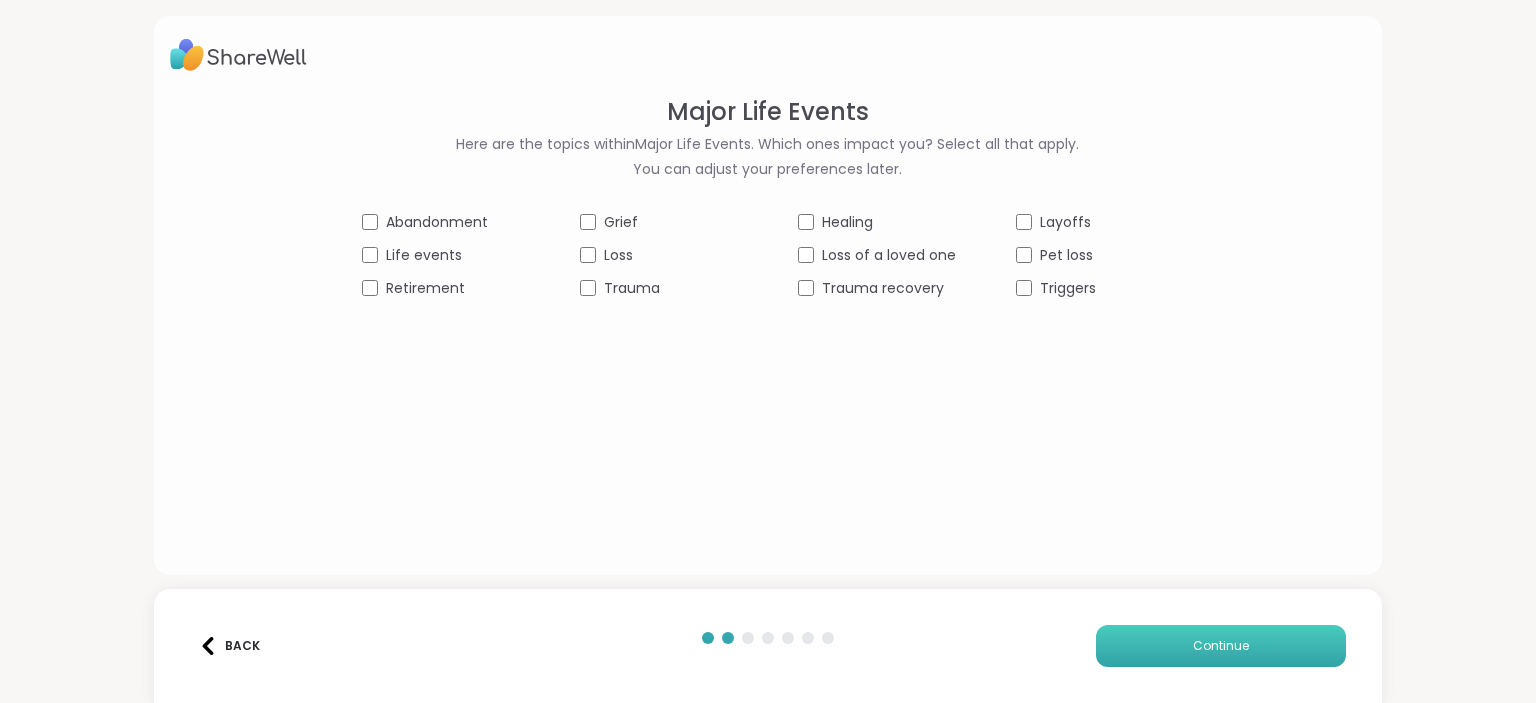 click on "Continue" at bounding box center (1221, 646) 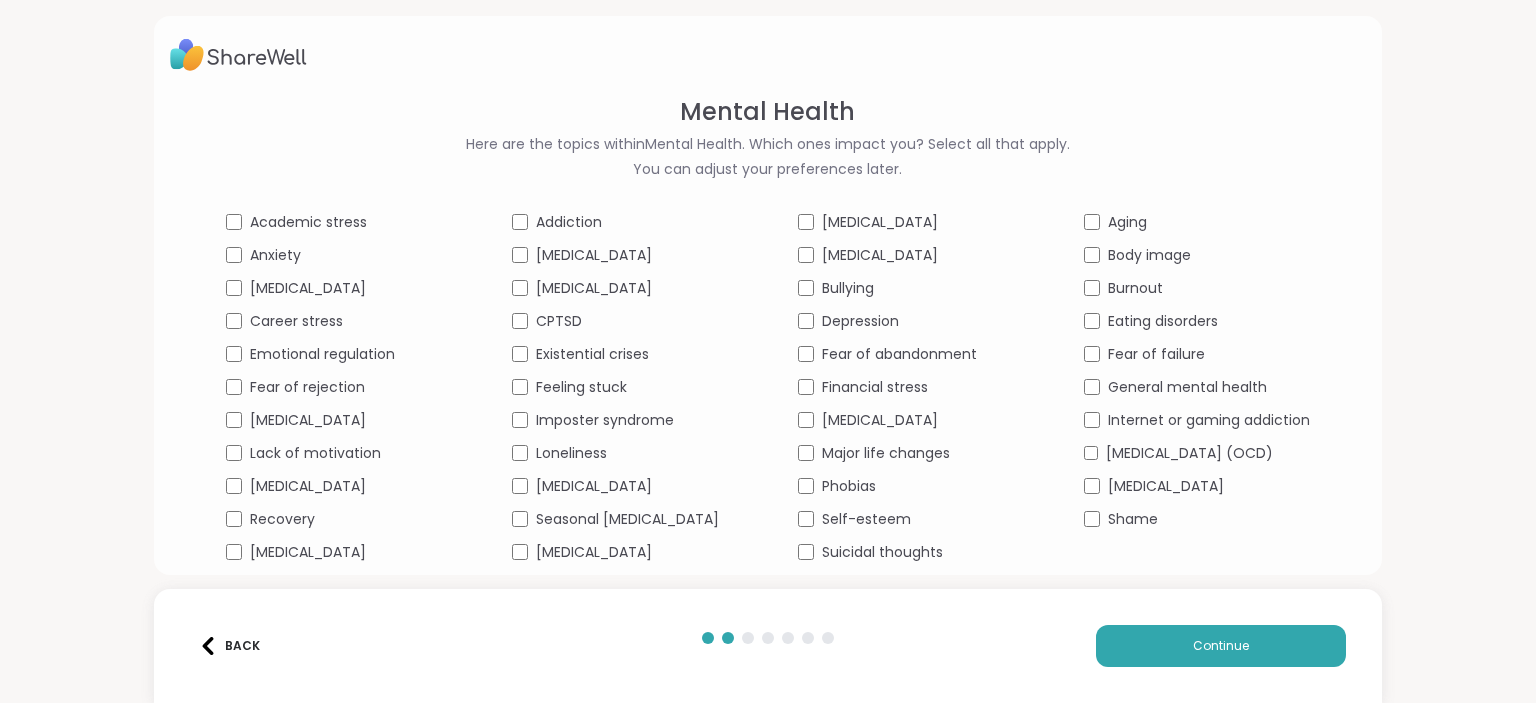 click on "Anxiety" at bounding box center (275, 255) 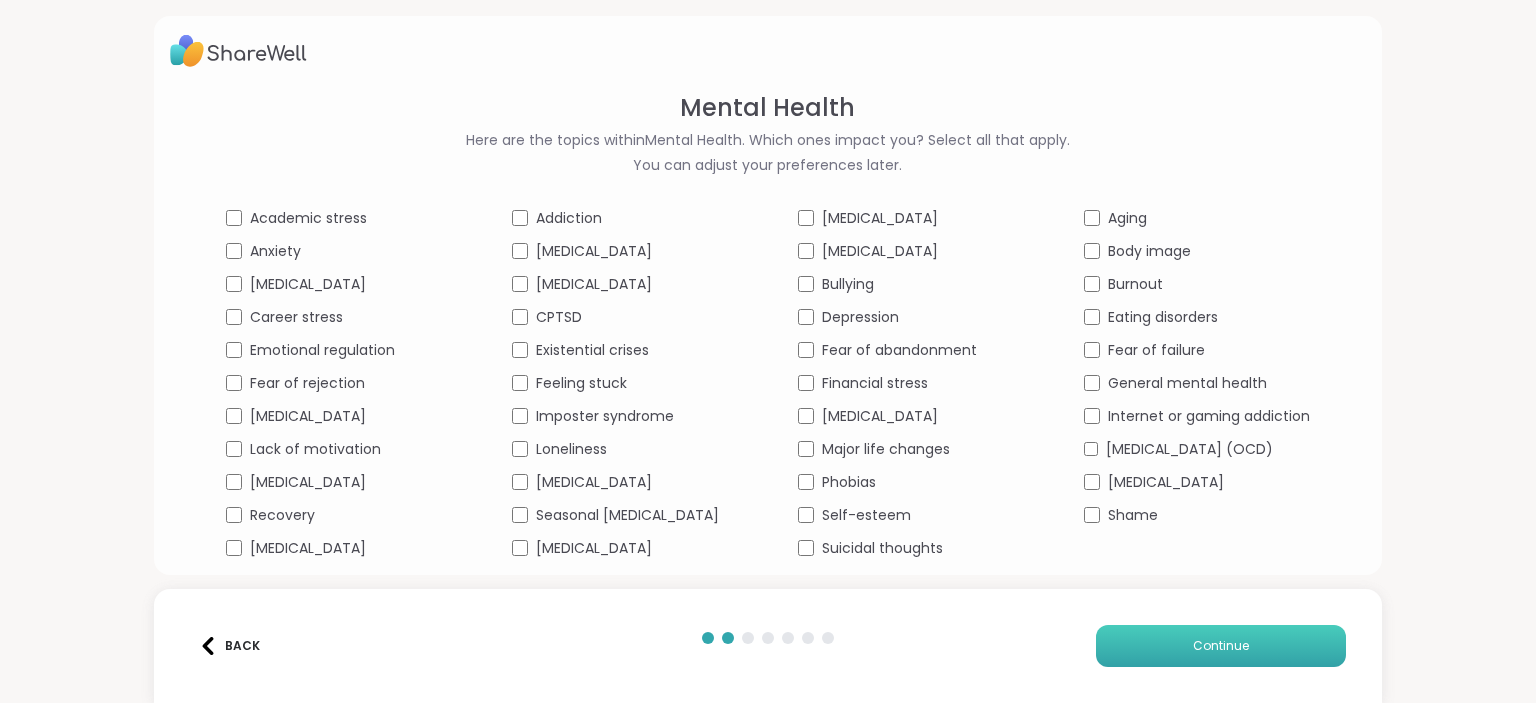 click on "Continue" at bounding box center (1221, 646) 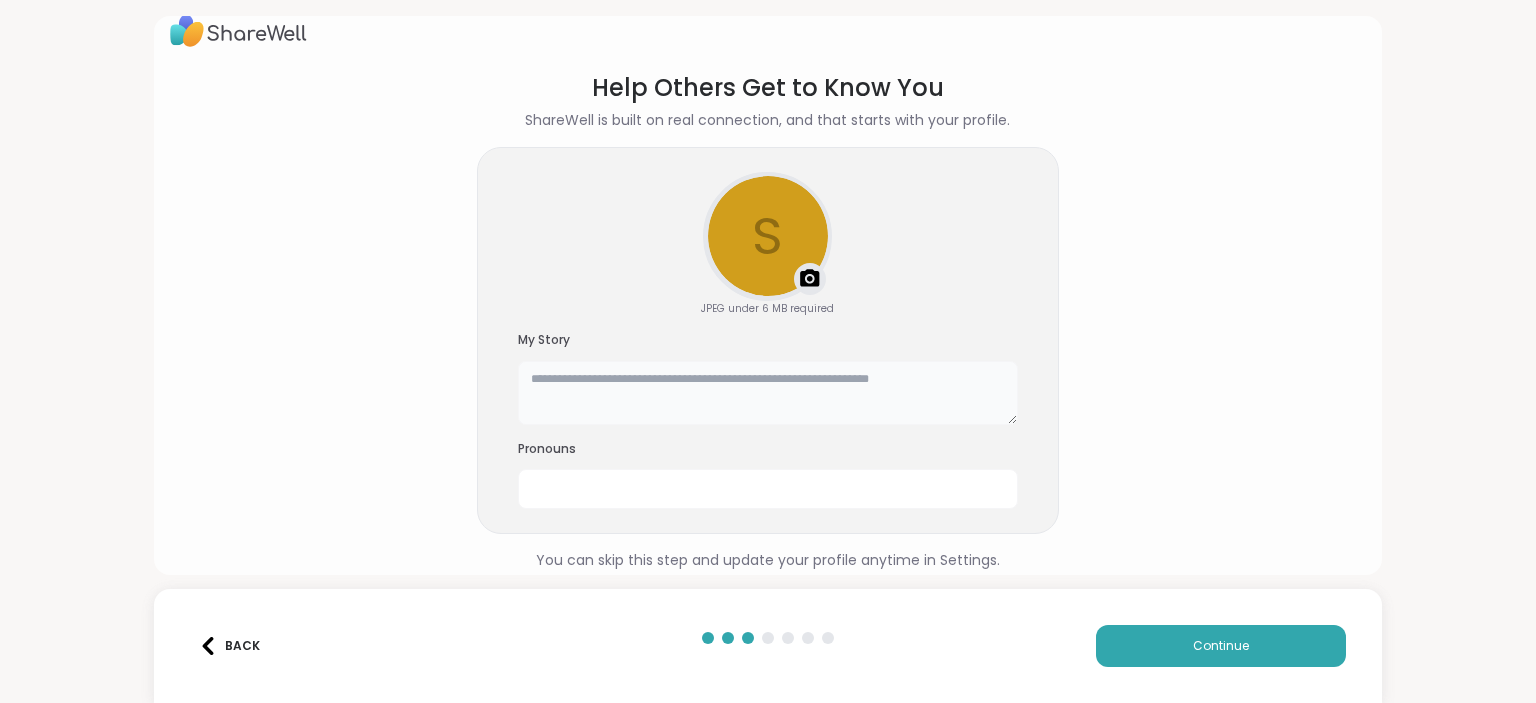 click at bounding box center (768, 393) 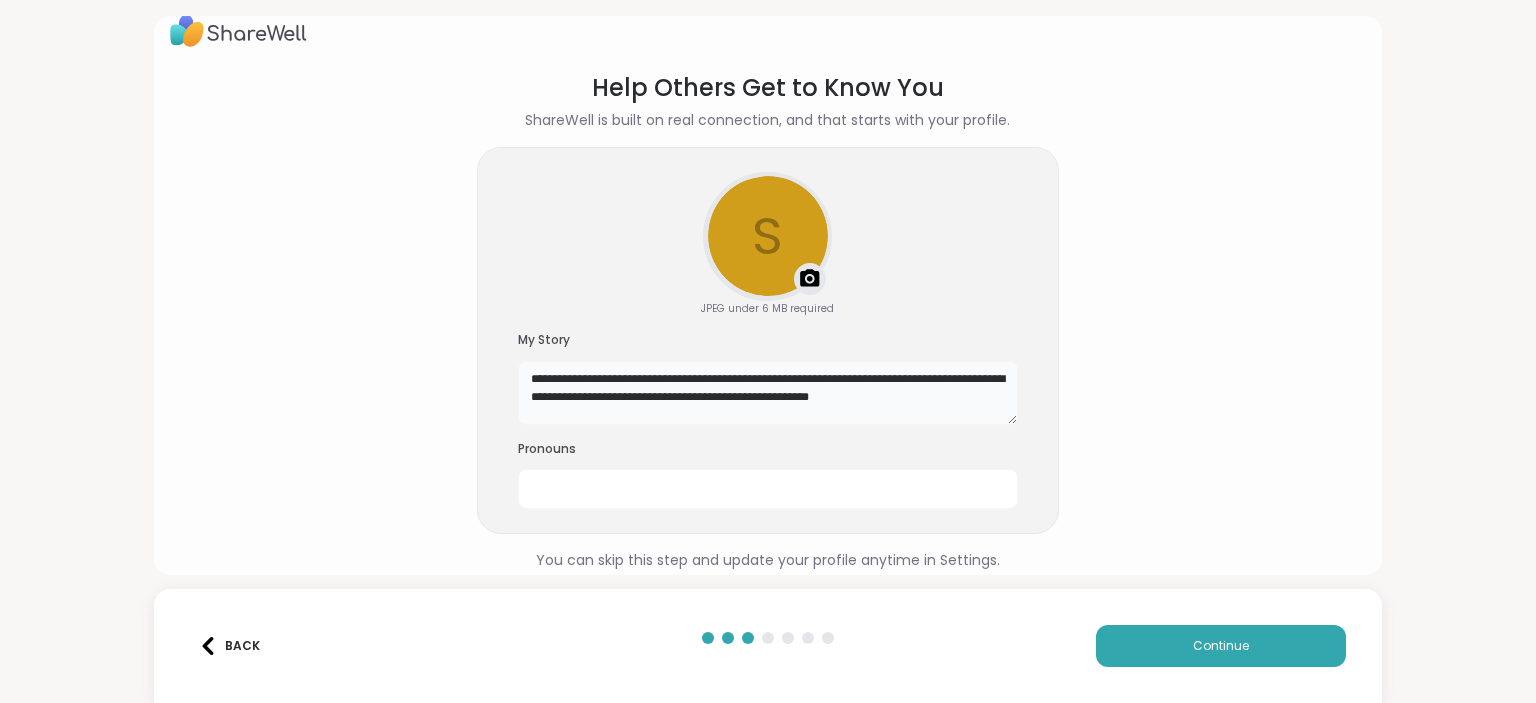 paste on "*" 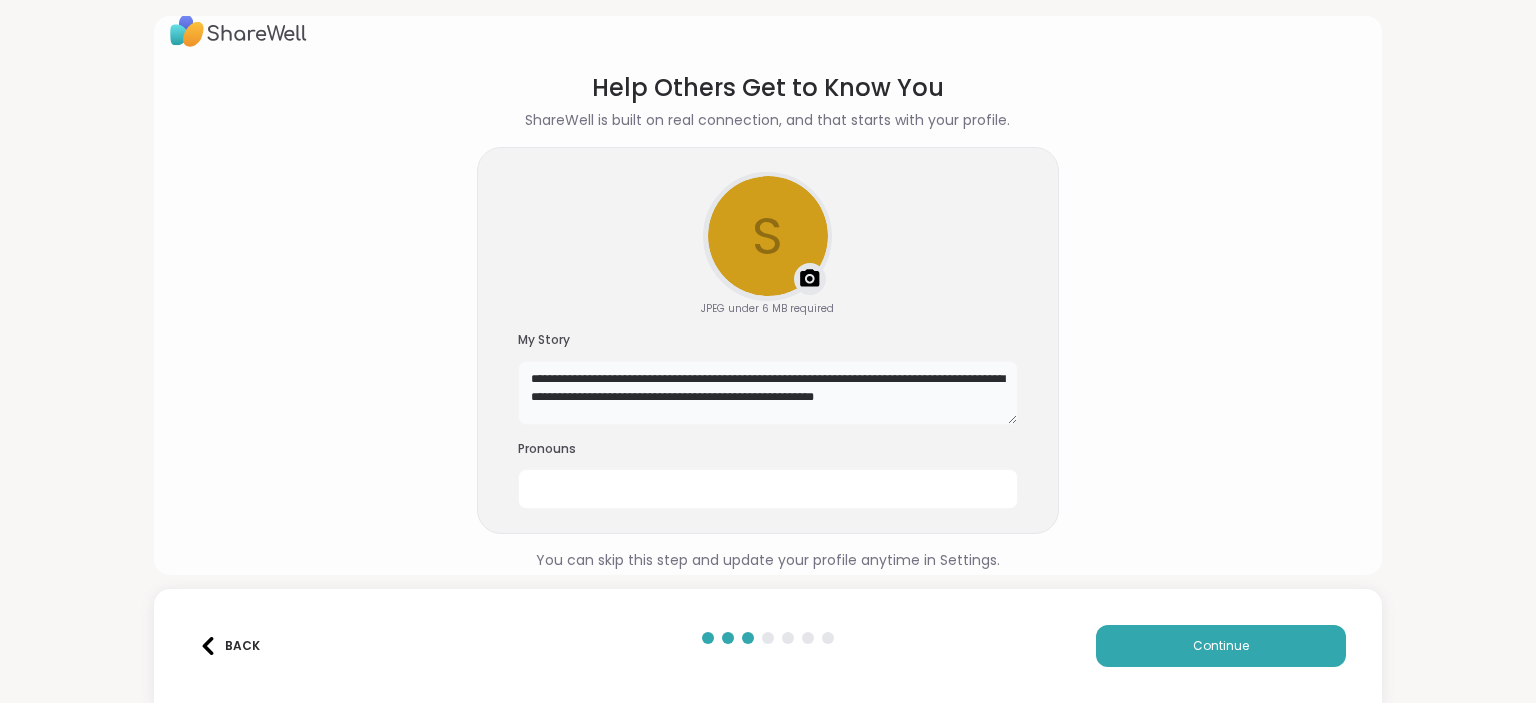 click on "**********" at bounding box center [768, 393] 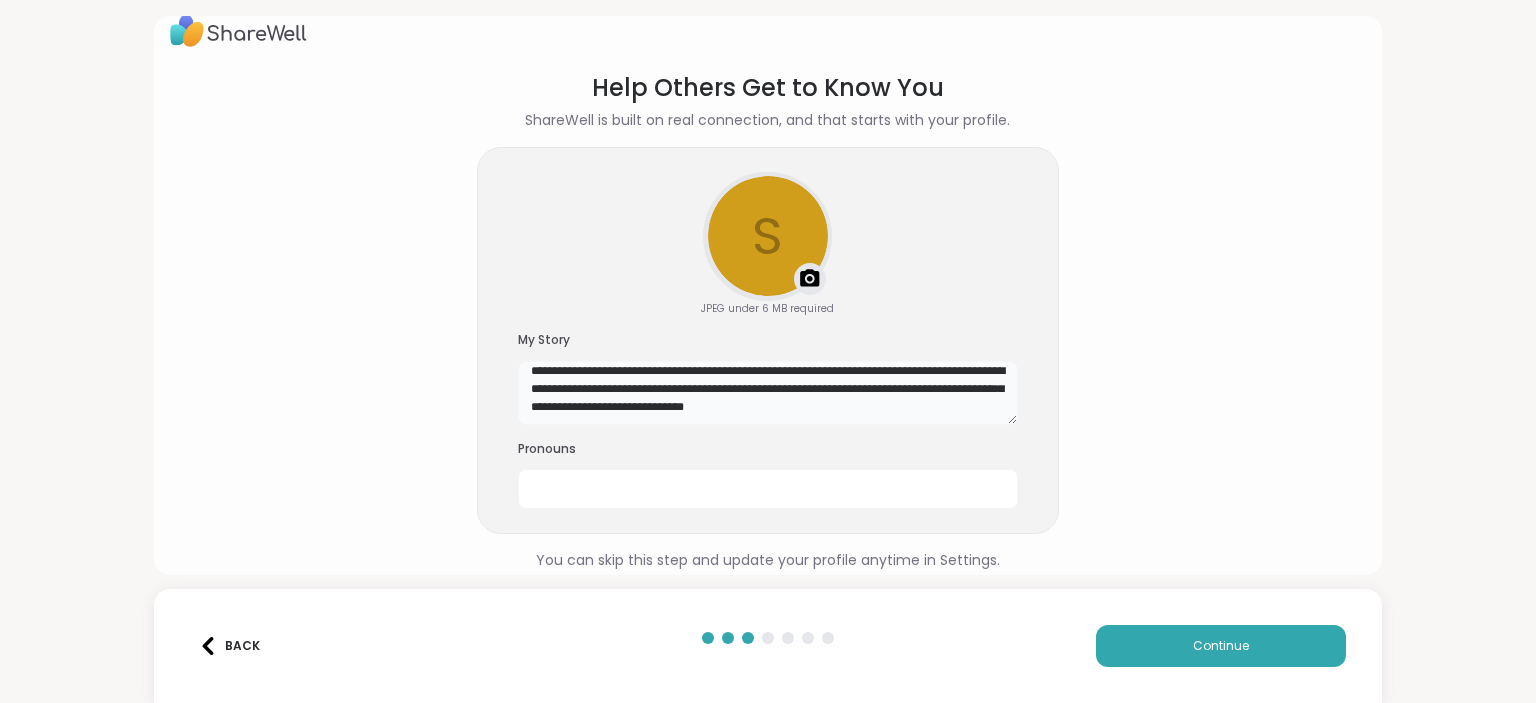scroll, scrollTop: 16, scrollLeft: 0, axis: vertical 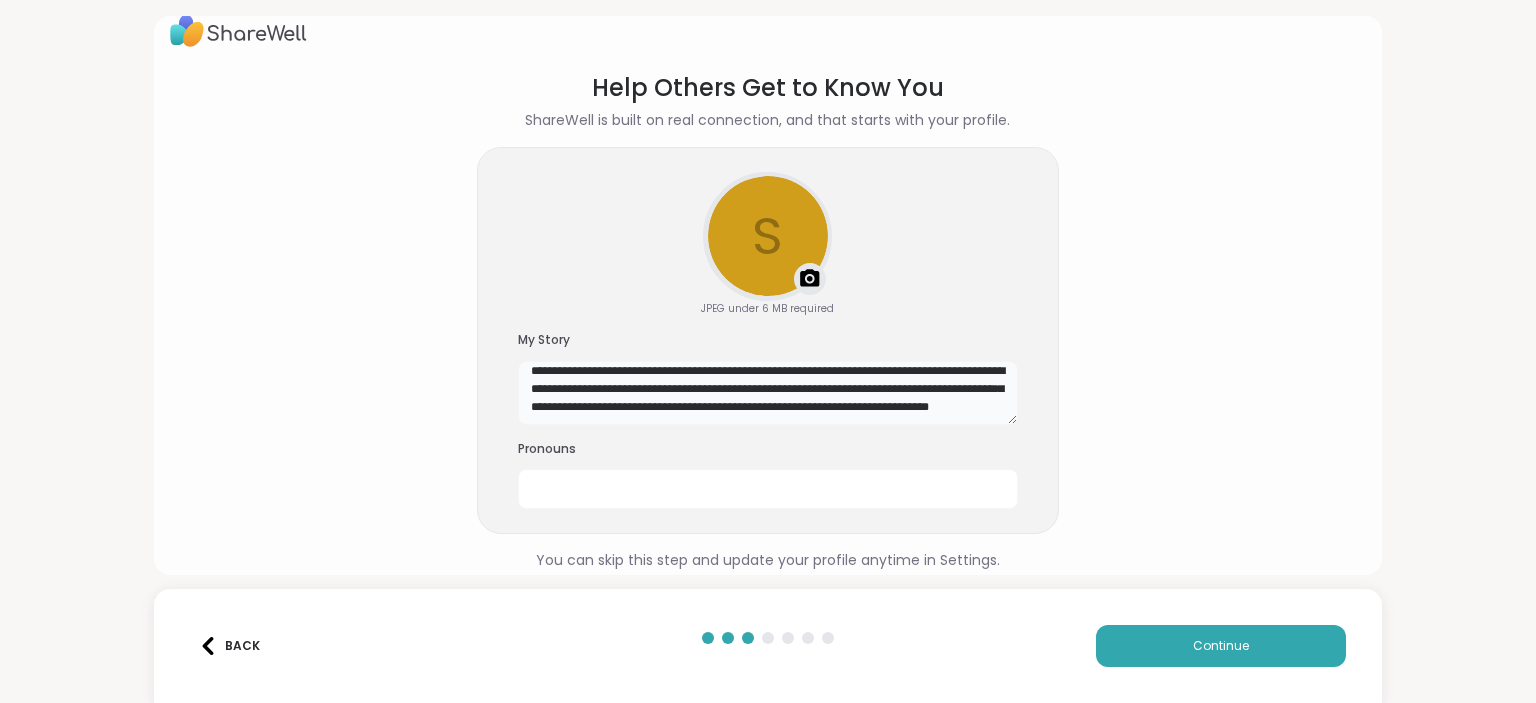 click on "**********" at bounding box center (768, 393) 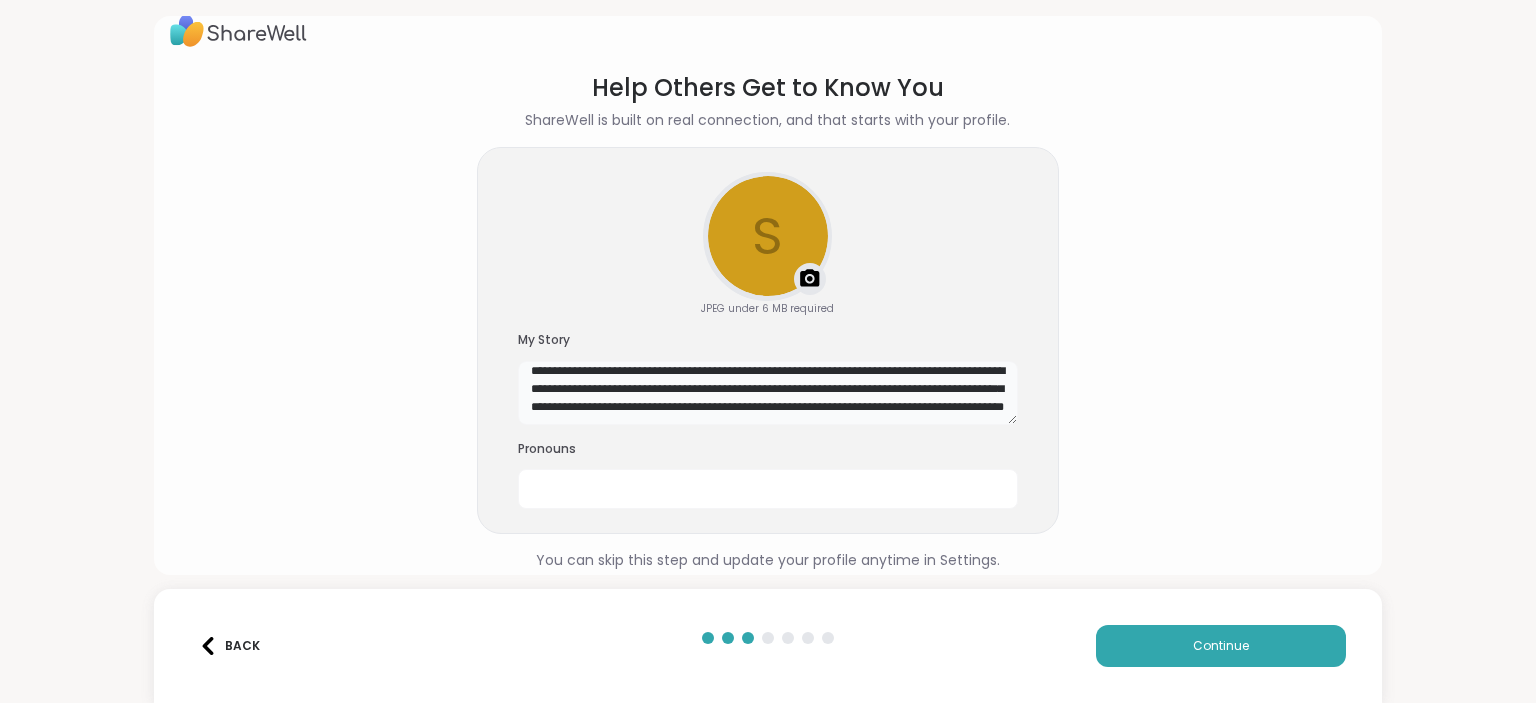 scroll, scrollTop: 35, scrollLeft: 0, axis: vertical 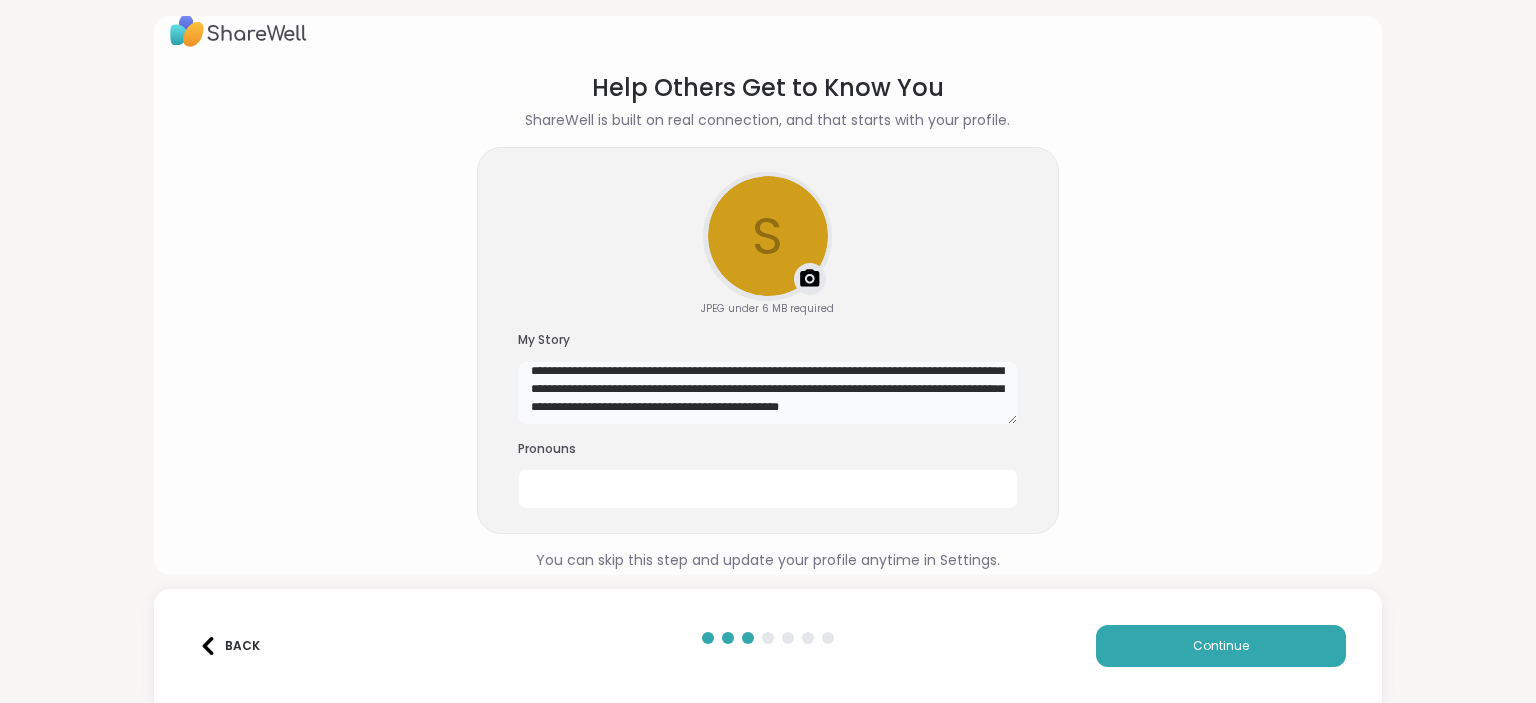 paste on "*" 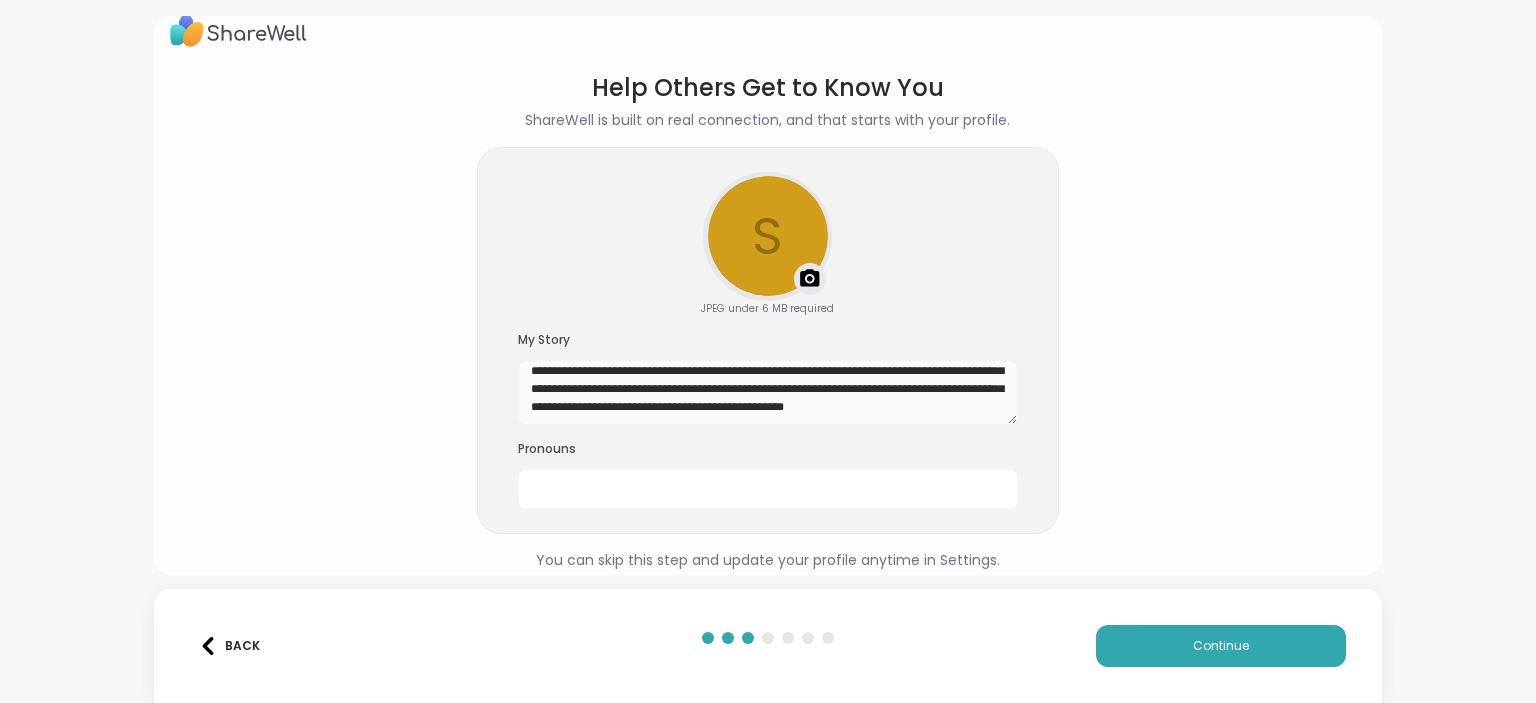 scroll, scrollTop: 36, scrollLeft: 0, axis: vertical 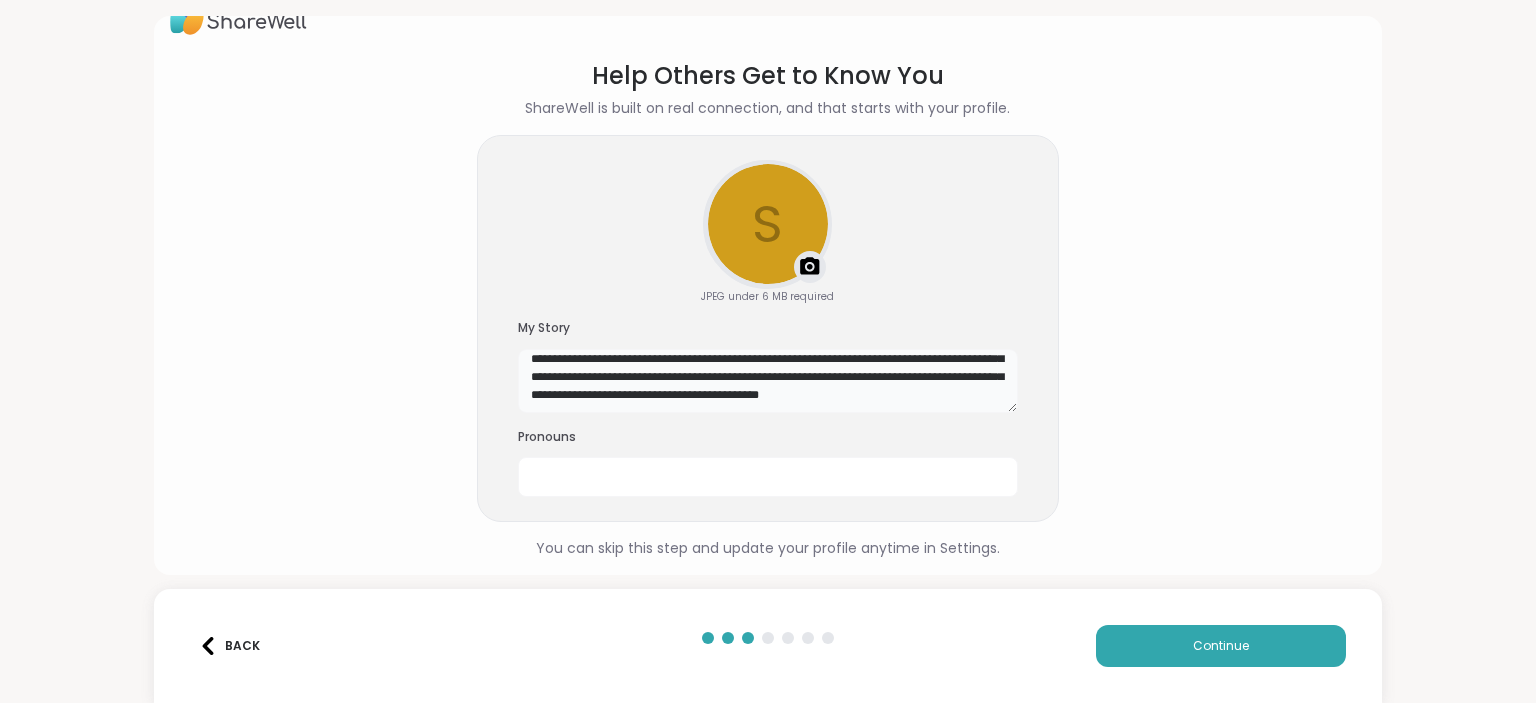 type on "**********" 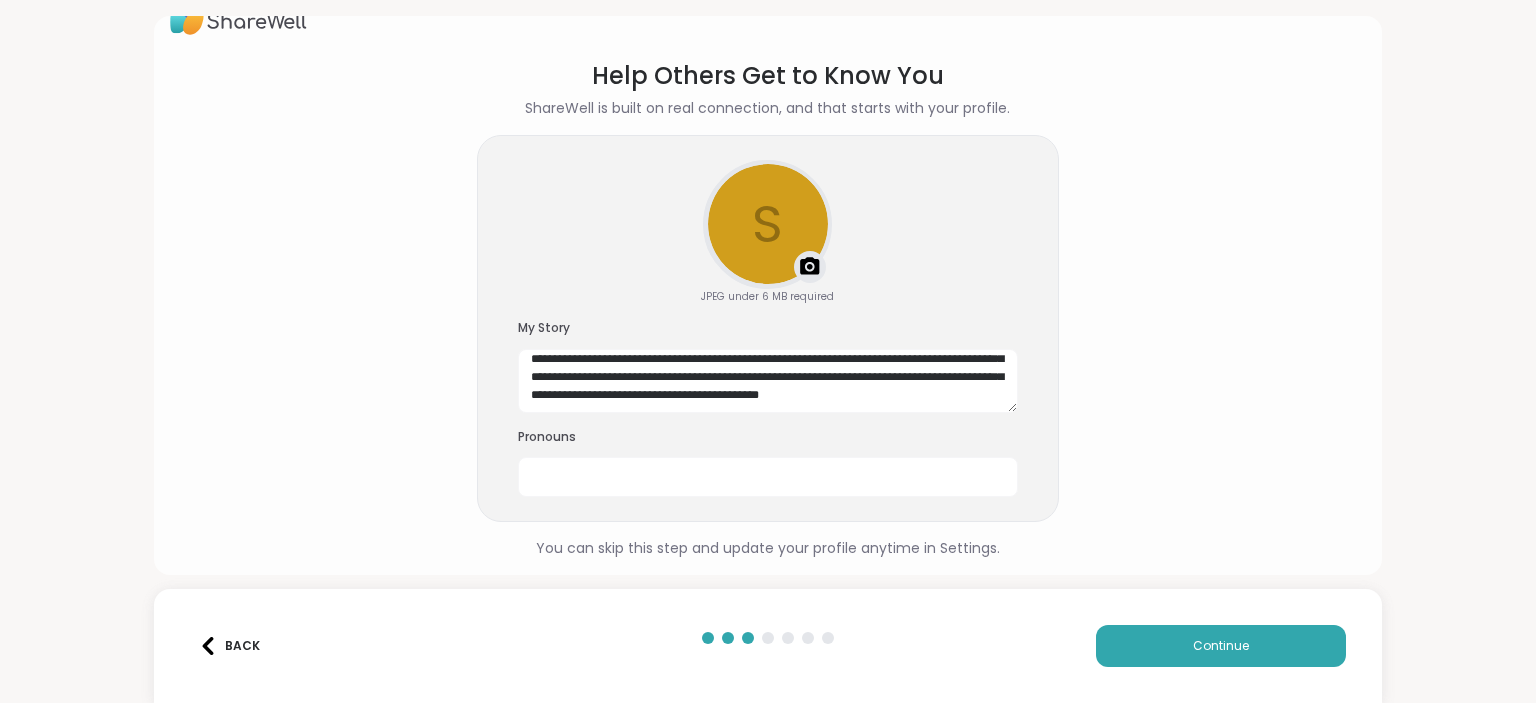 click on "**********" at bounding box center (768, 309) 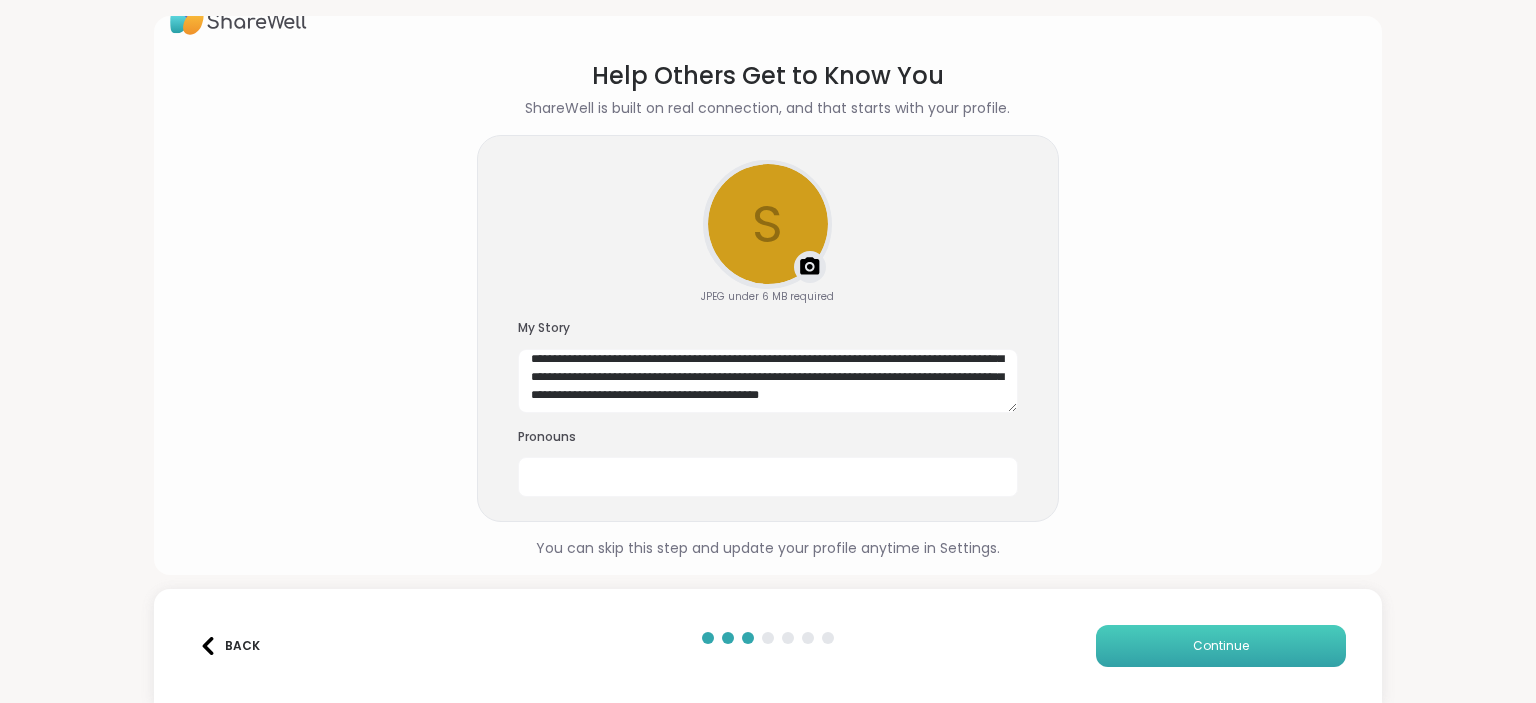 click on "Continue" at bounding box center (1221, 646) 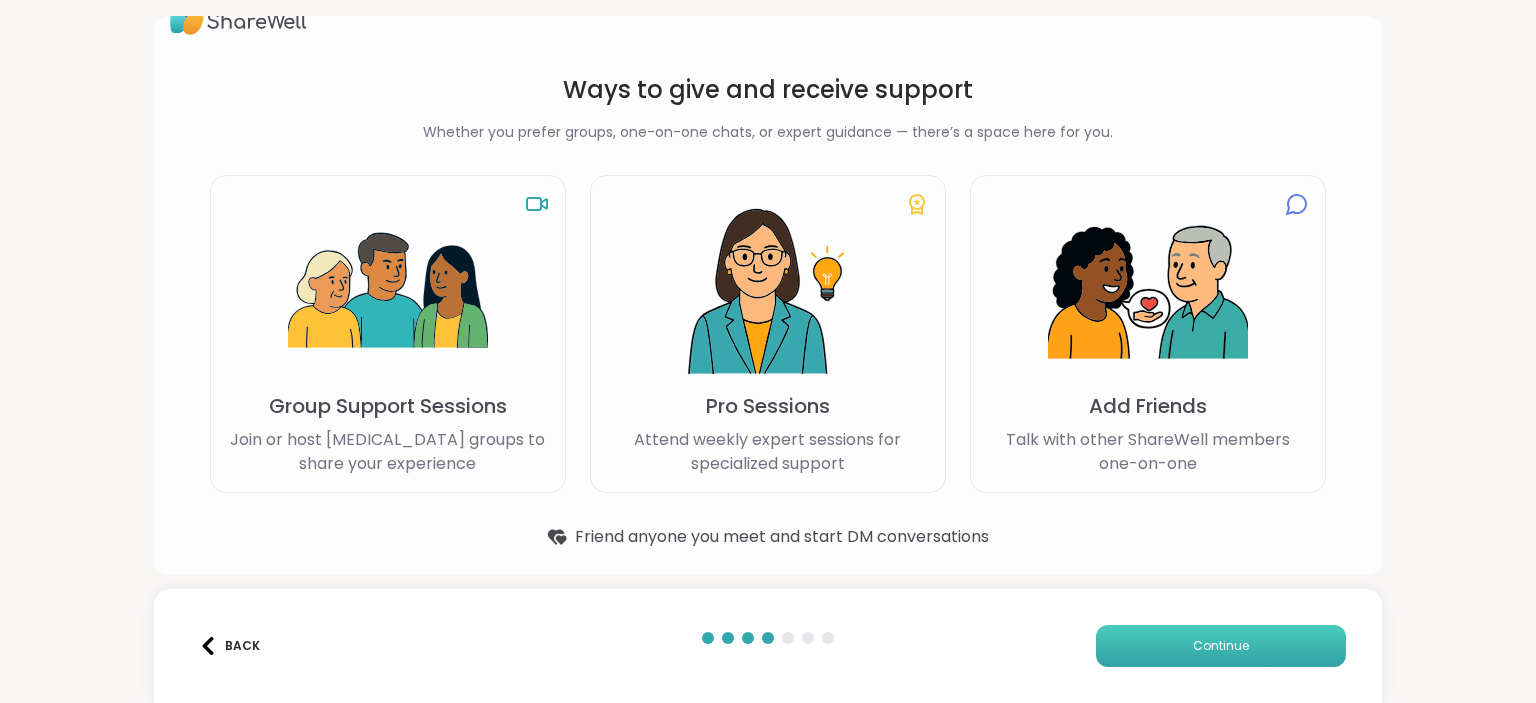 click on "Continue" at bounding box center [1221, 646] 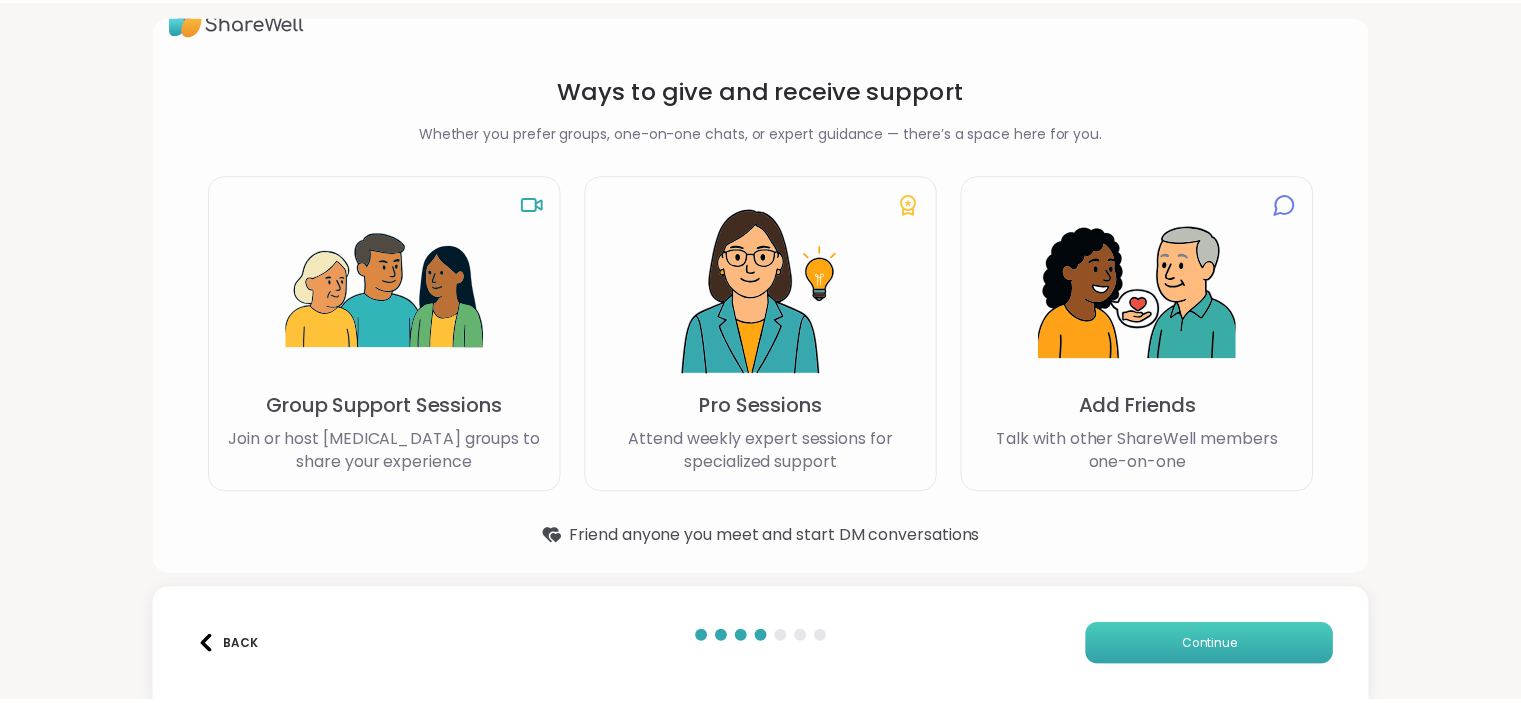 scroll, scrollTop: 0, scrollLeft: 0, axis: both 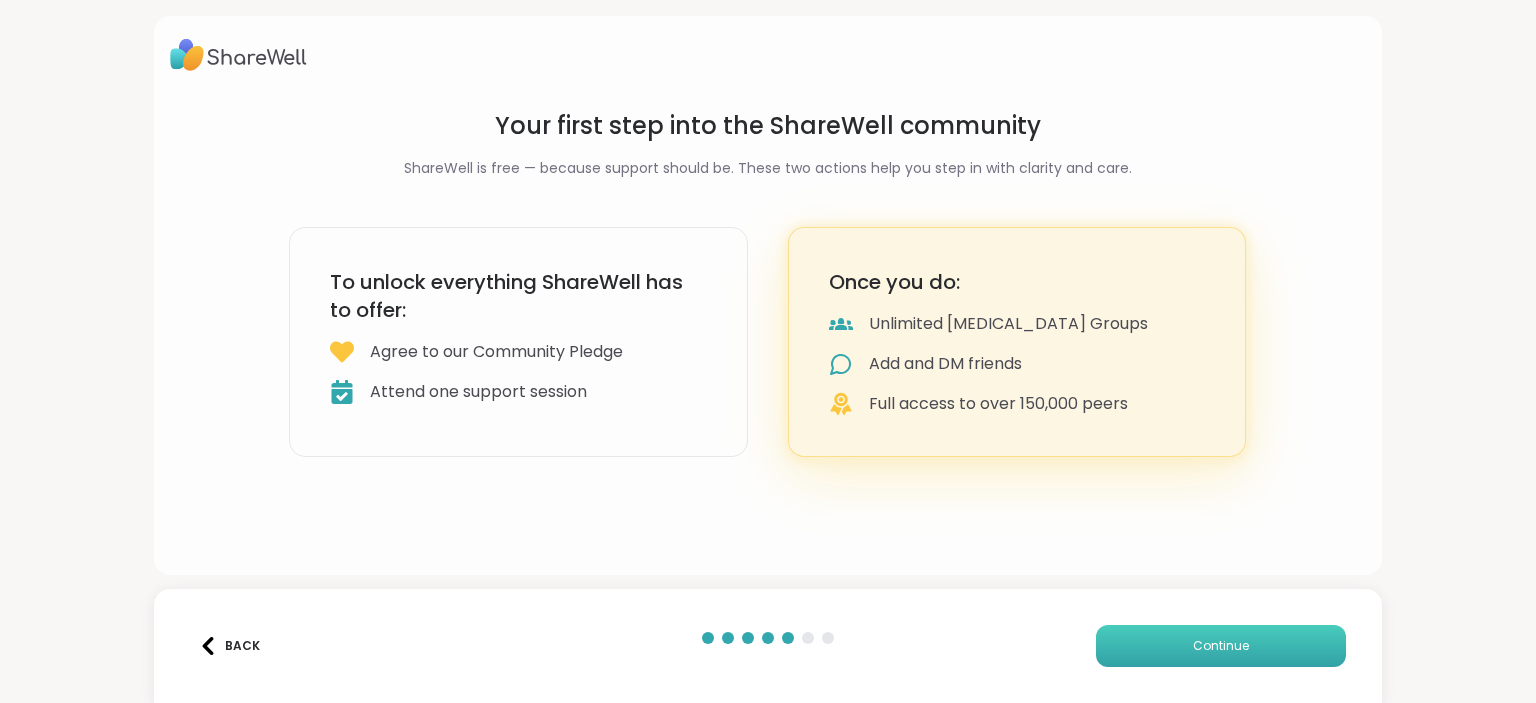 click on "Continue" at bounding box center [1221, 646] 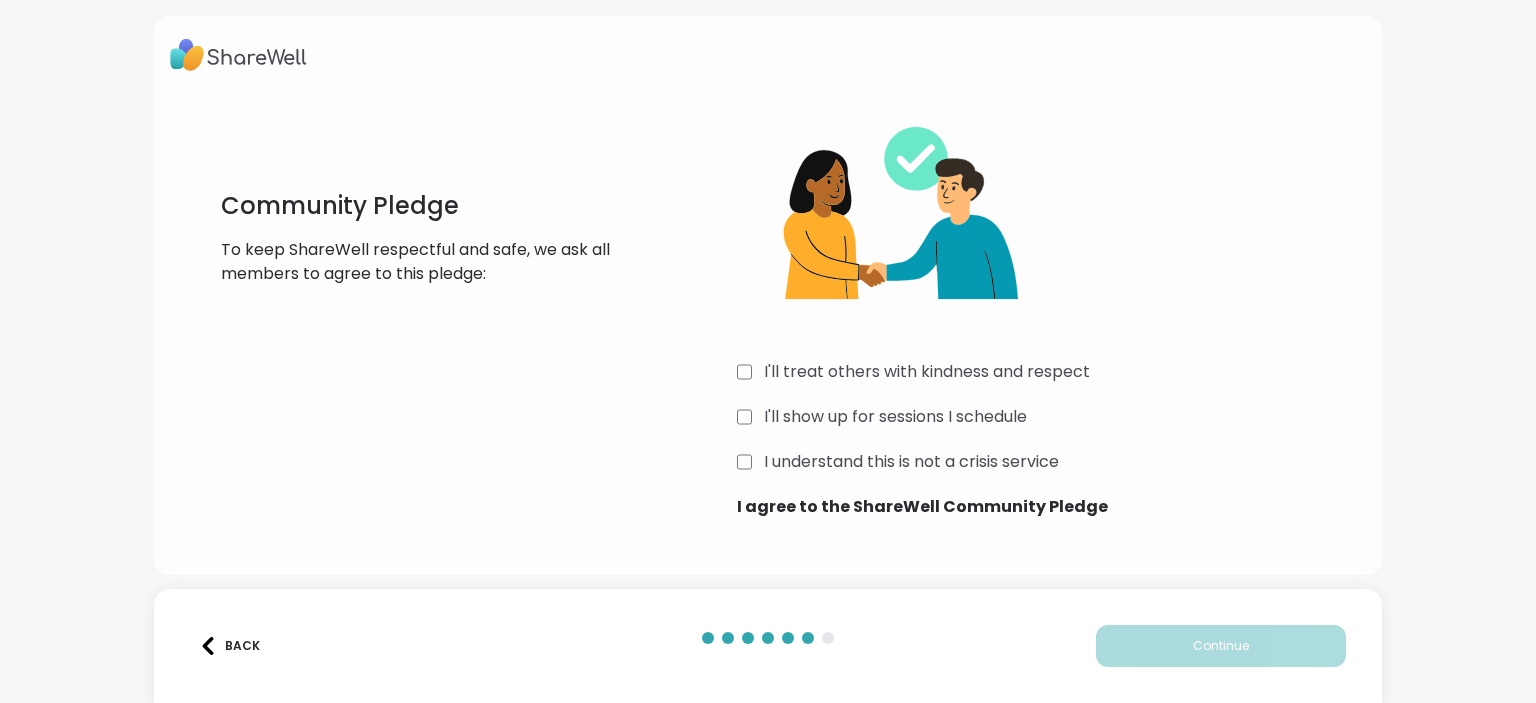 click on "I'll treat others with kindness and respect" at bounding box center (1045, 372) 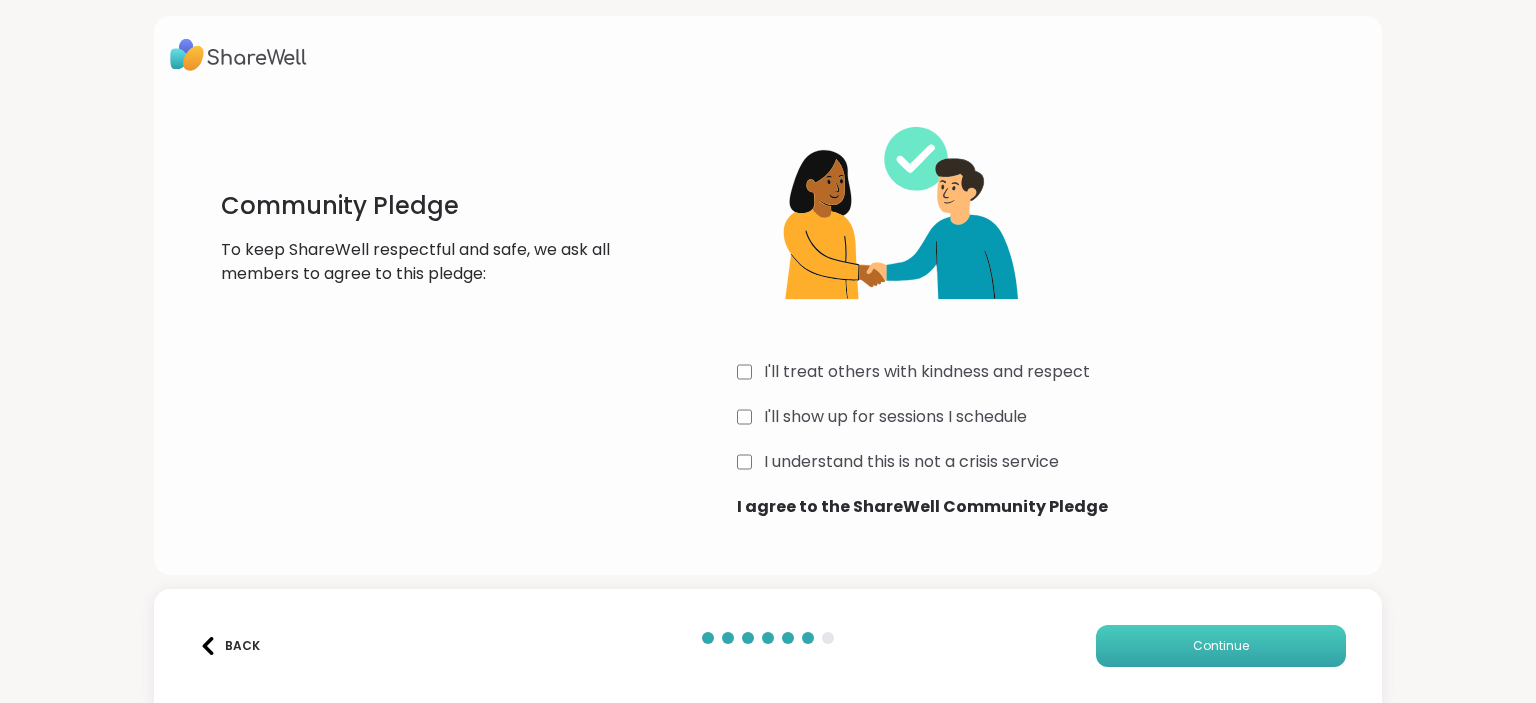 click on "Continue" at bounding box center [1221, 646] 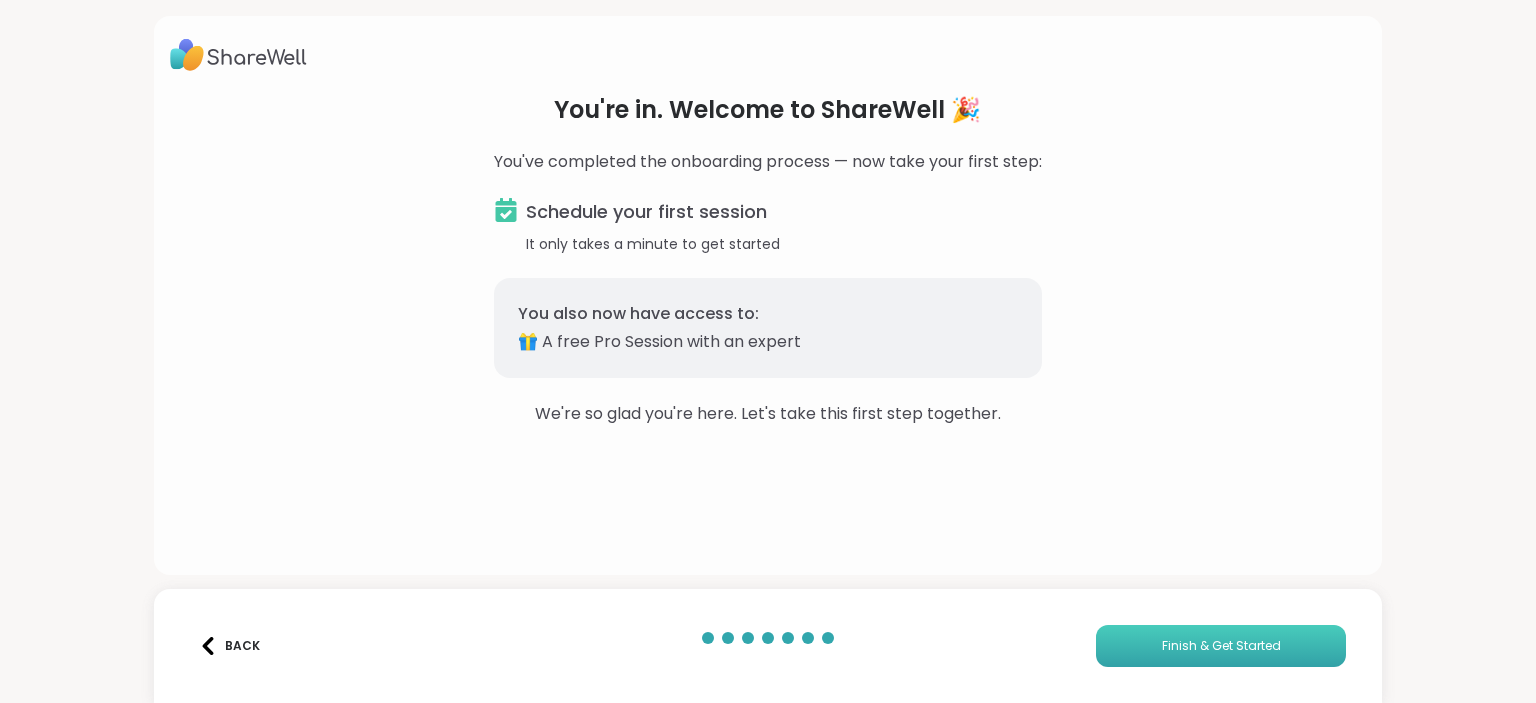 click on "Finish & Get Started" at bounding box center (1221, 646) 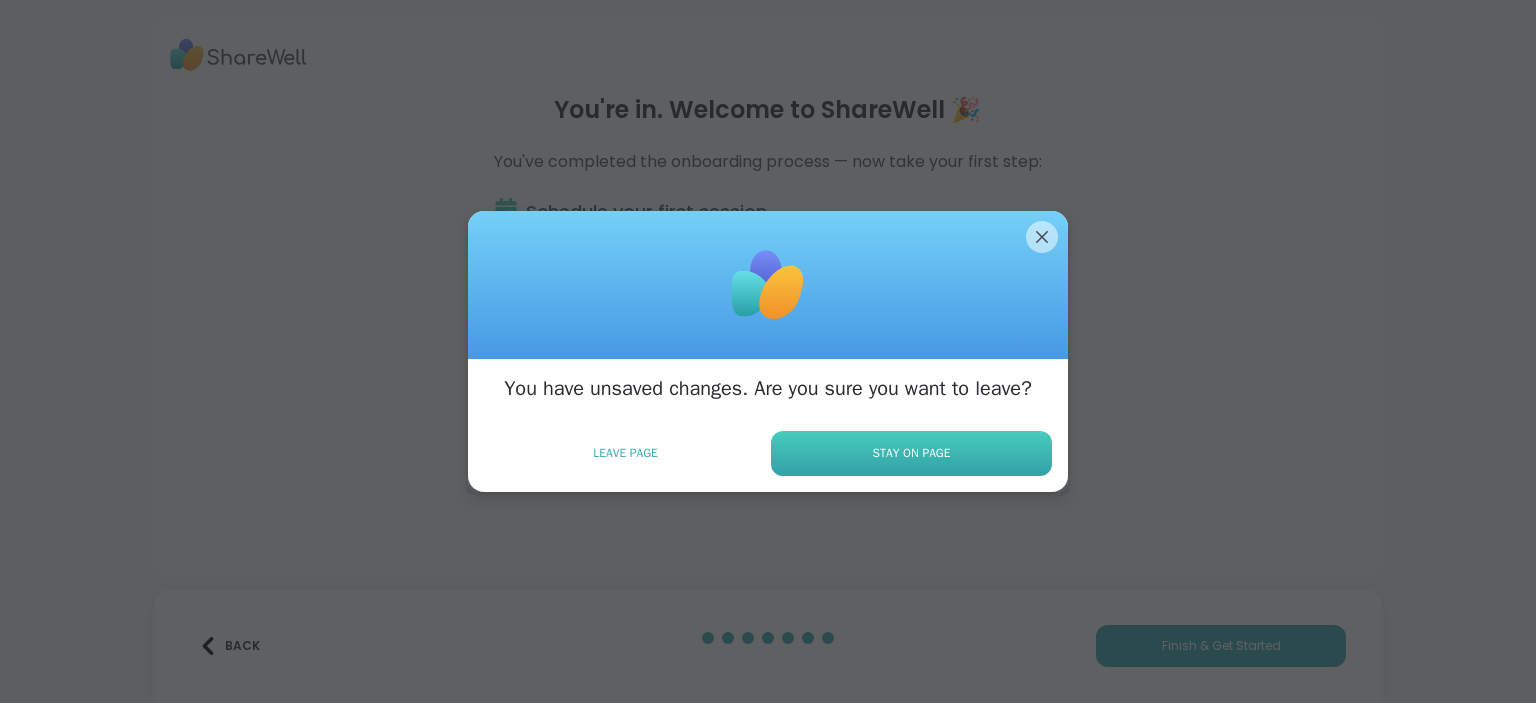 click on "Stay on Page" at bounding box center [912, 453] 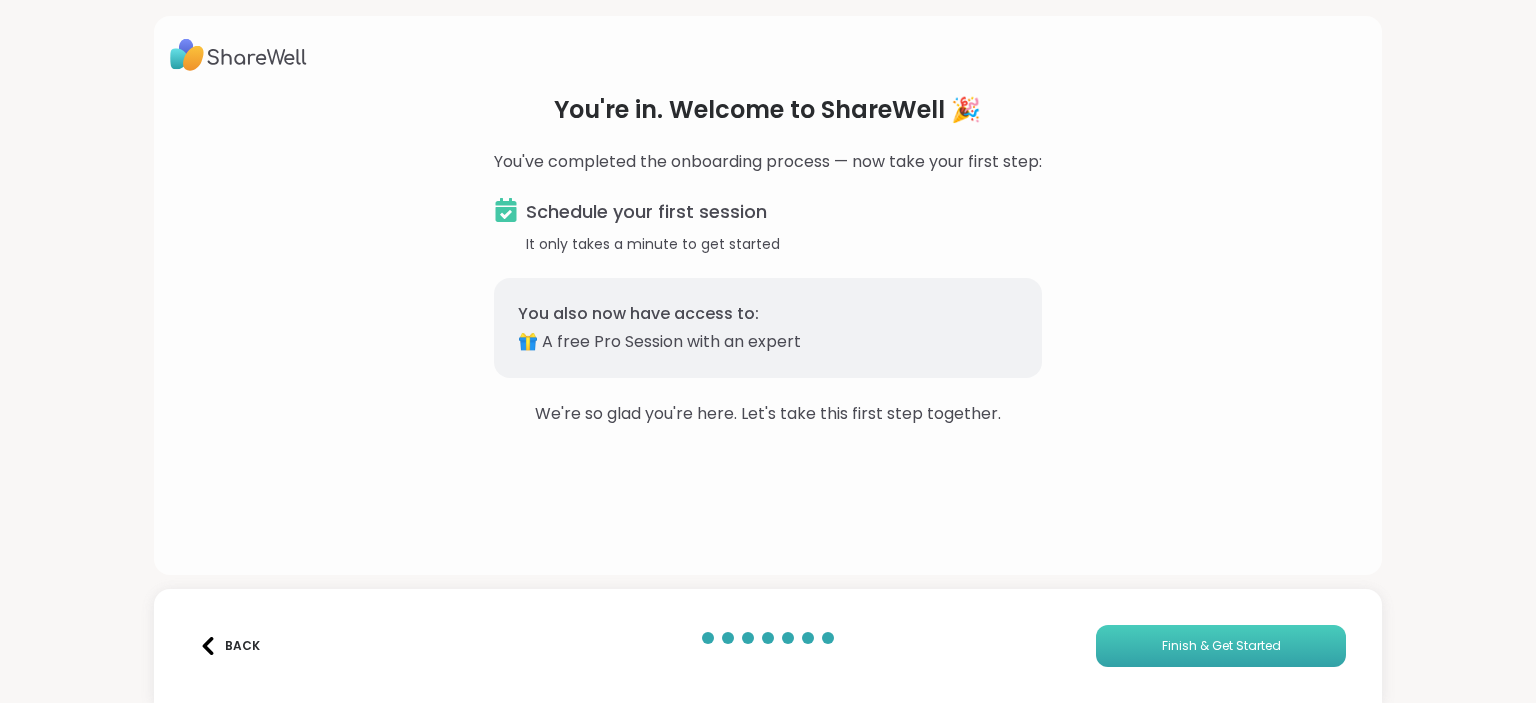 click on "Finish & Get Started" at bounding box center [1221, 646] 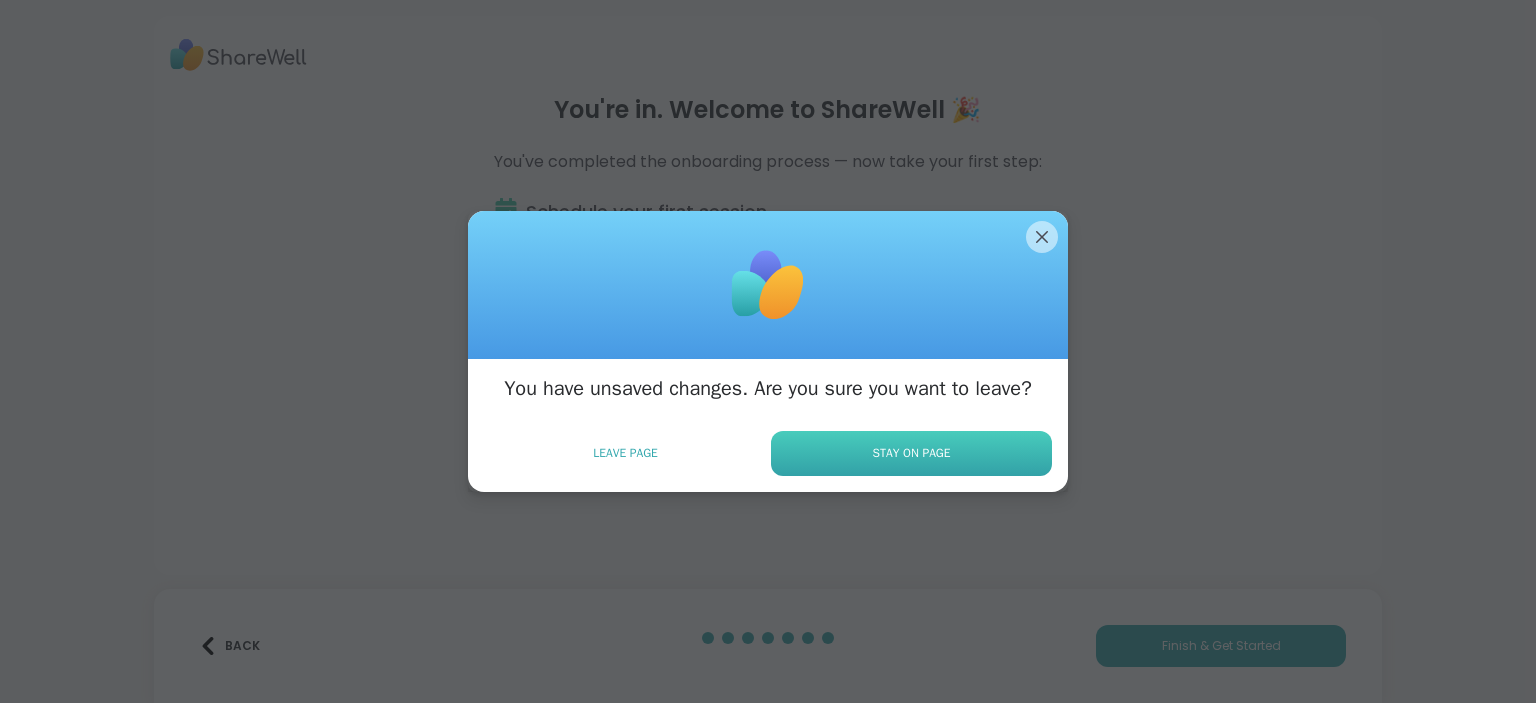 click on "Stay on Page" at bounding box center [911, 453] 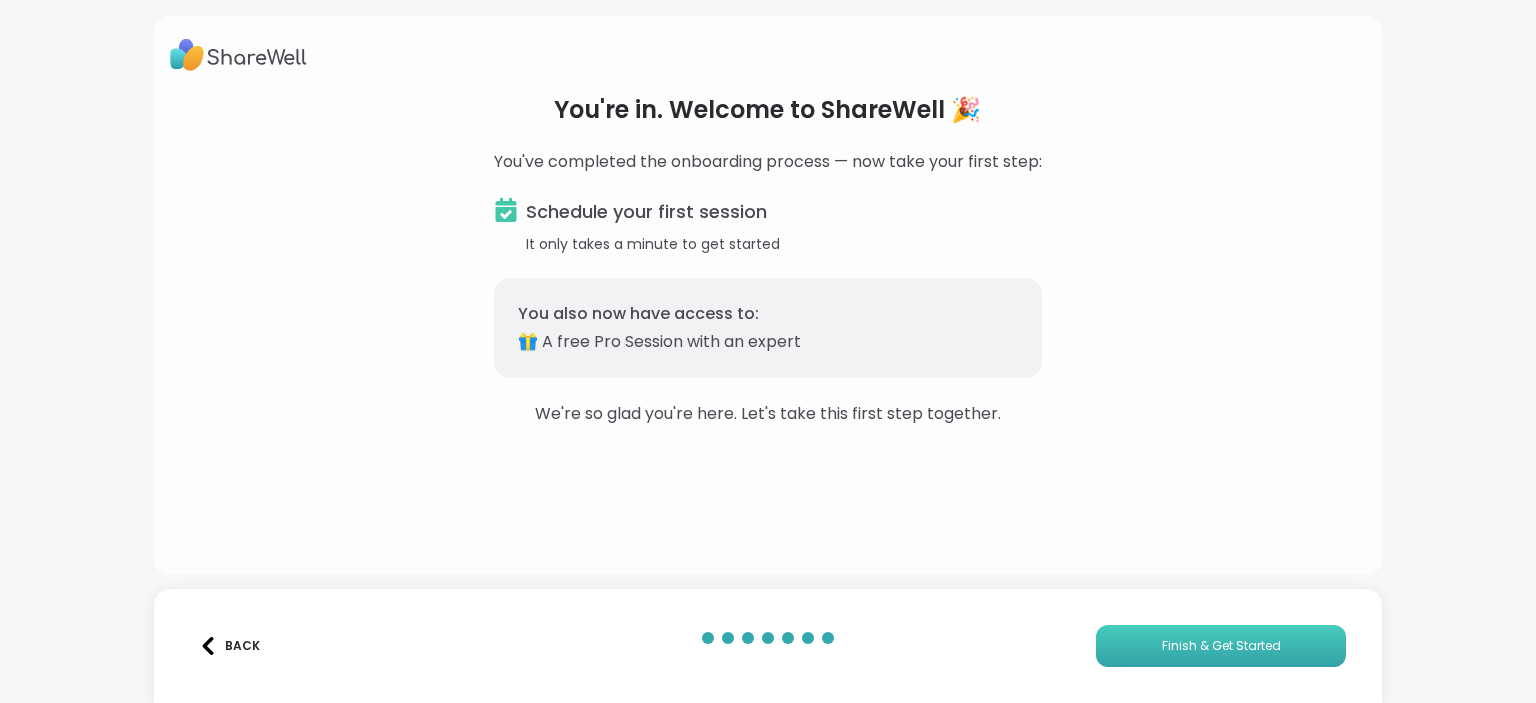 click on "Finish & Get Started" at bounding box center (1221, 646) 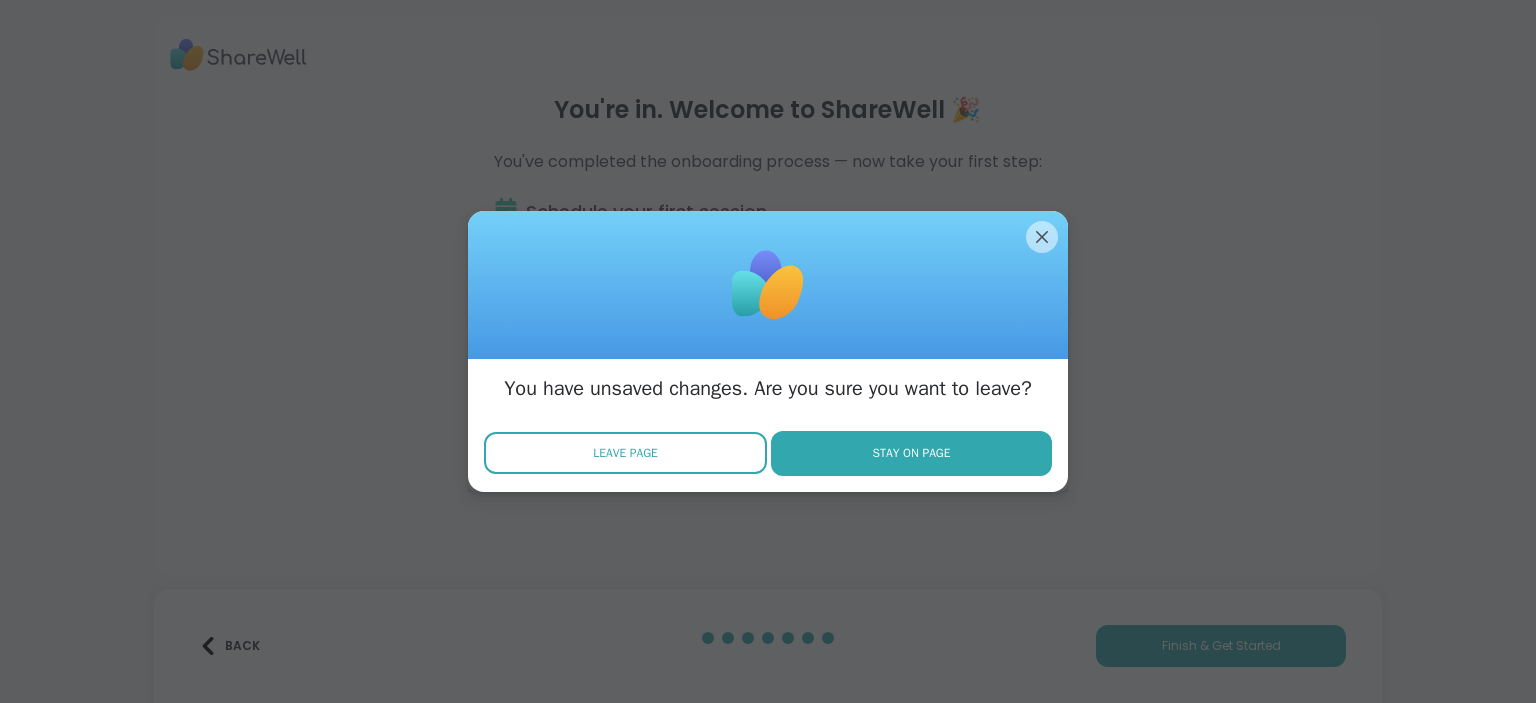 drag, startPoint x: 631, startPoint y: 430, endPoint x: 629, endPoint y: 445, distance: 15.132746 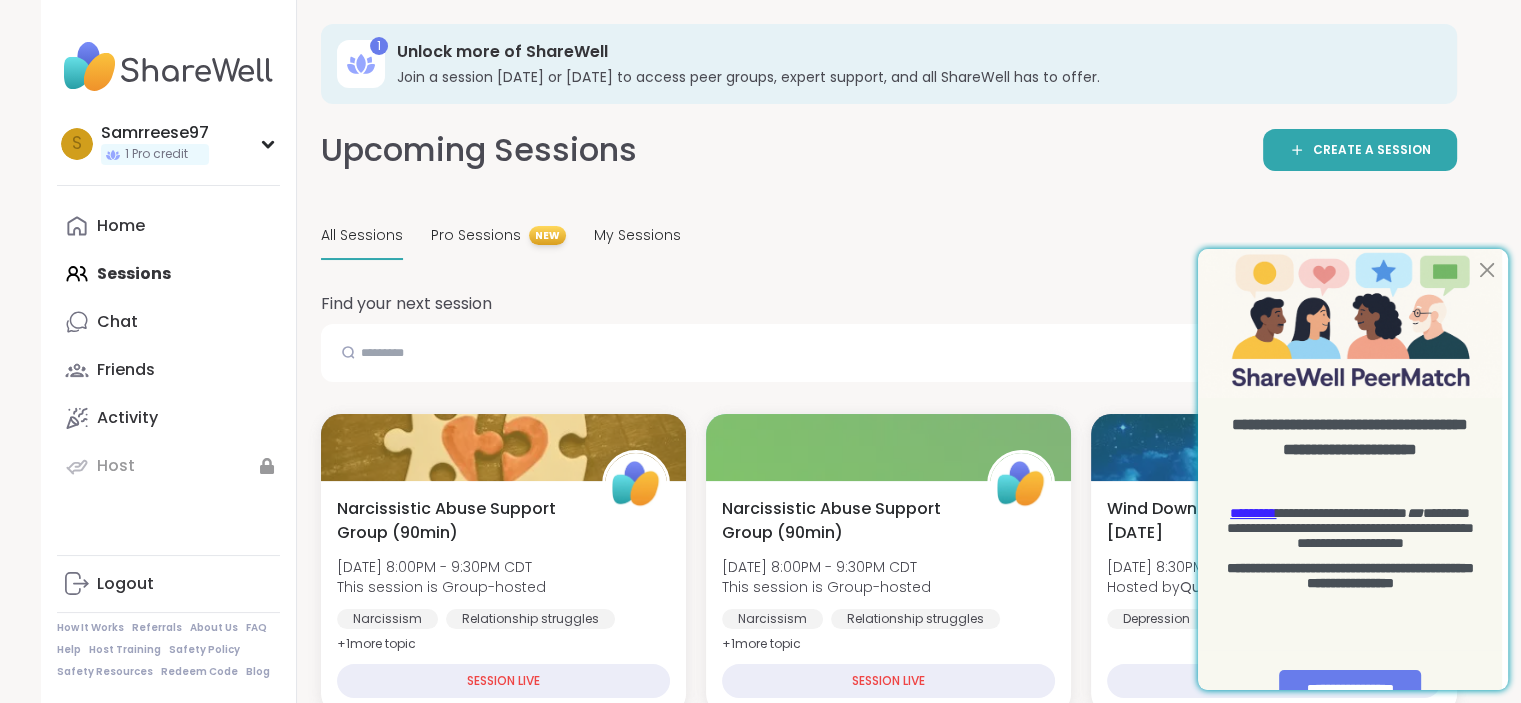 scroll, scrollTop: 0, scrollLeft: 0, axis: both 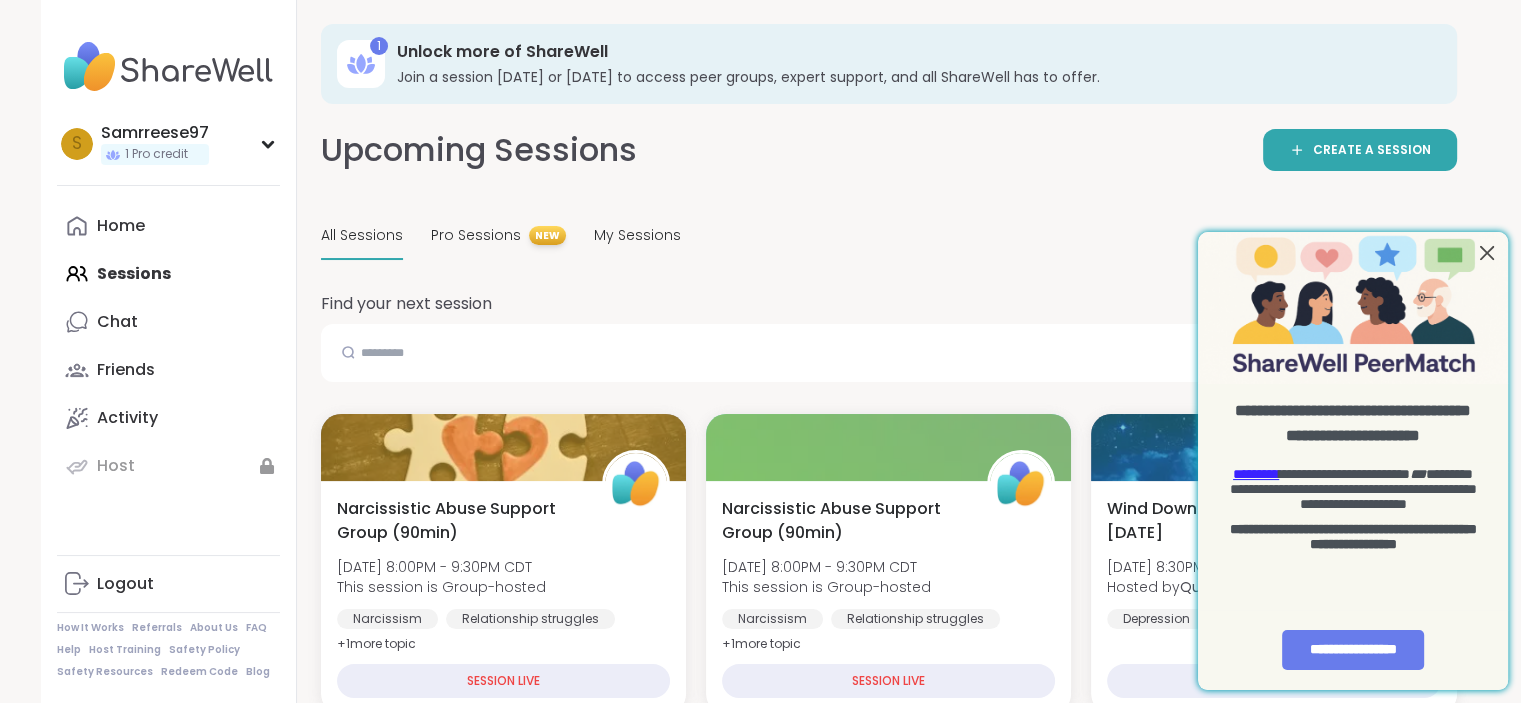 click at bounding box center [1487, 253] 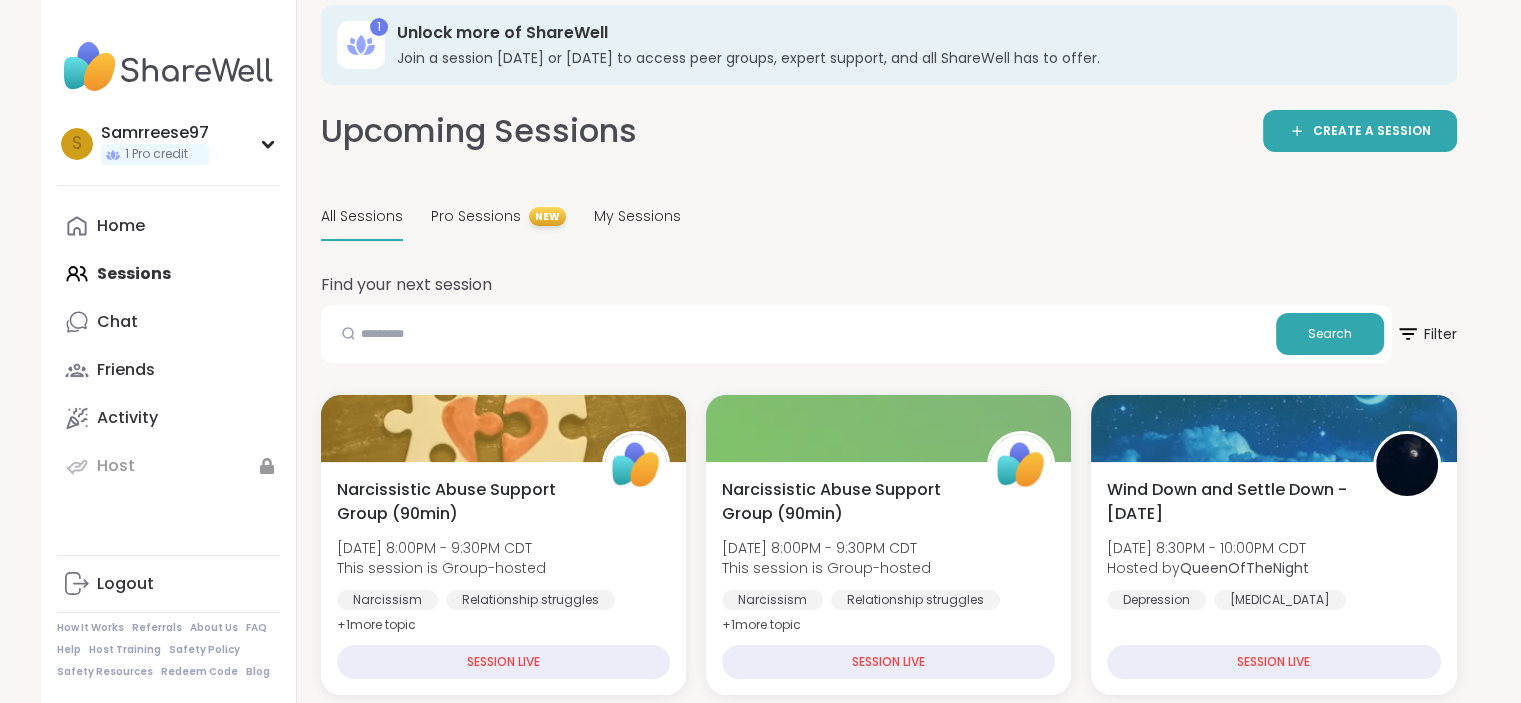scroll, scrollTop: 16, scrollLeft: 0, axis: vertical 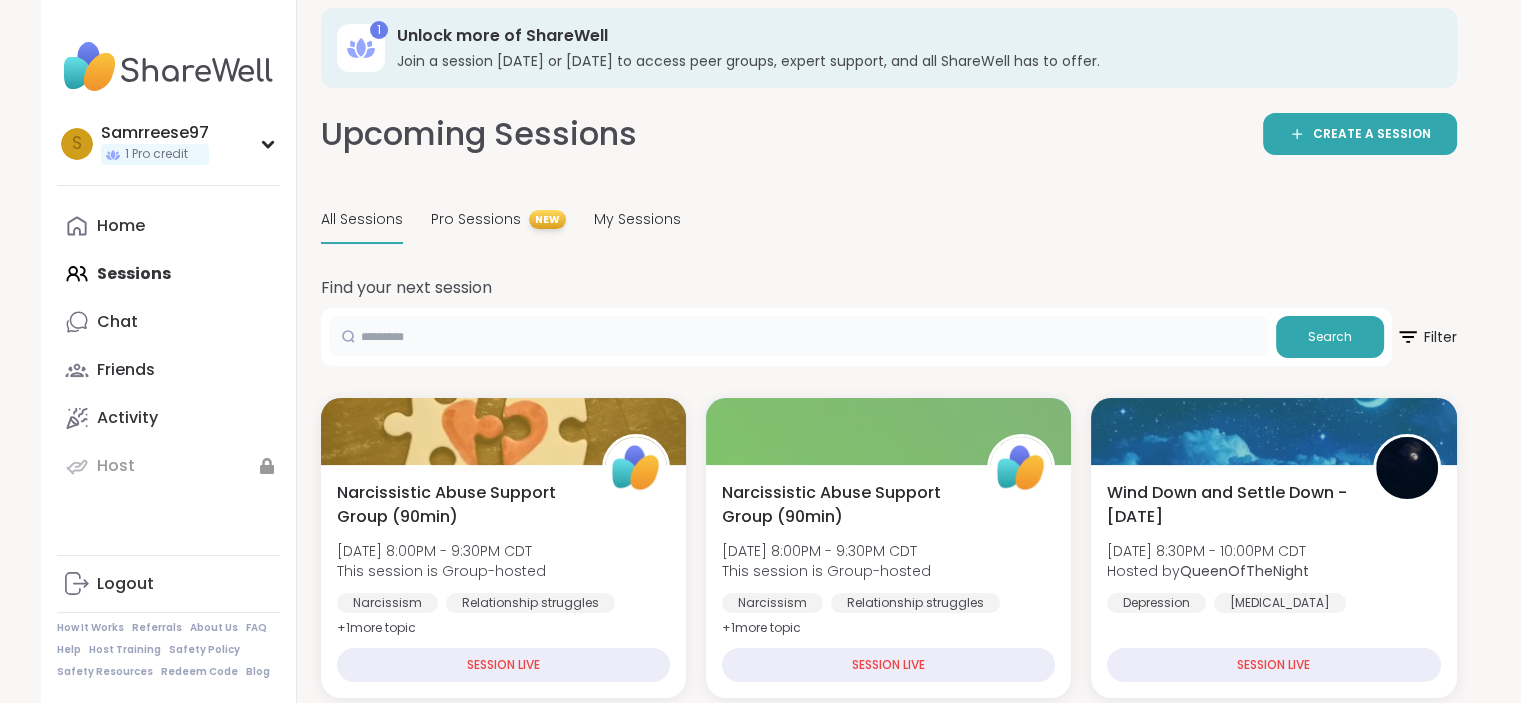 click at bounding box center [798, 336] 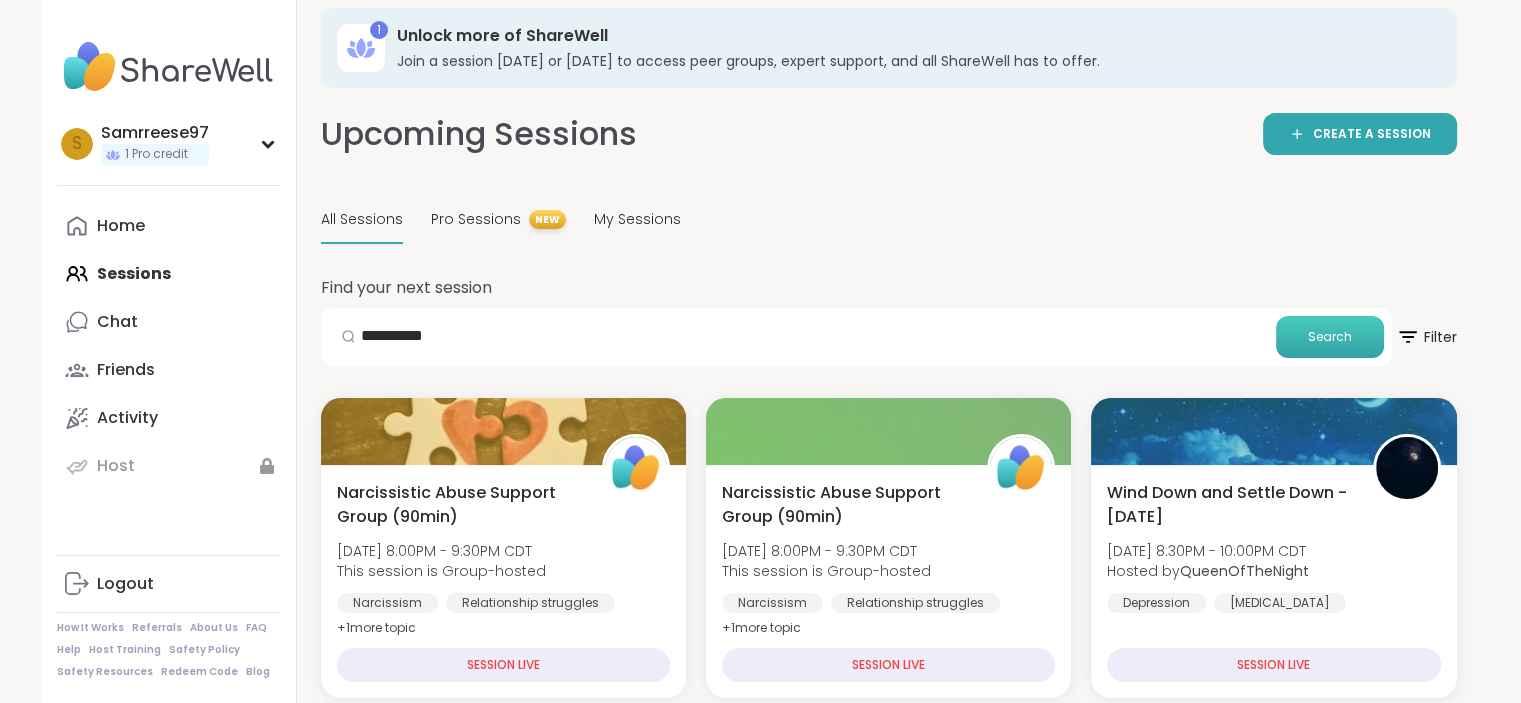click on "Search" at bounding box center [1330, 337] 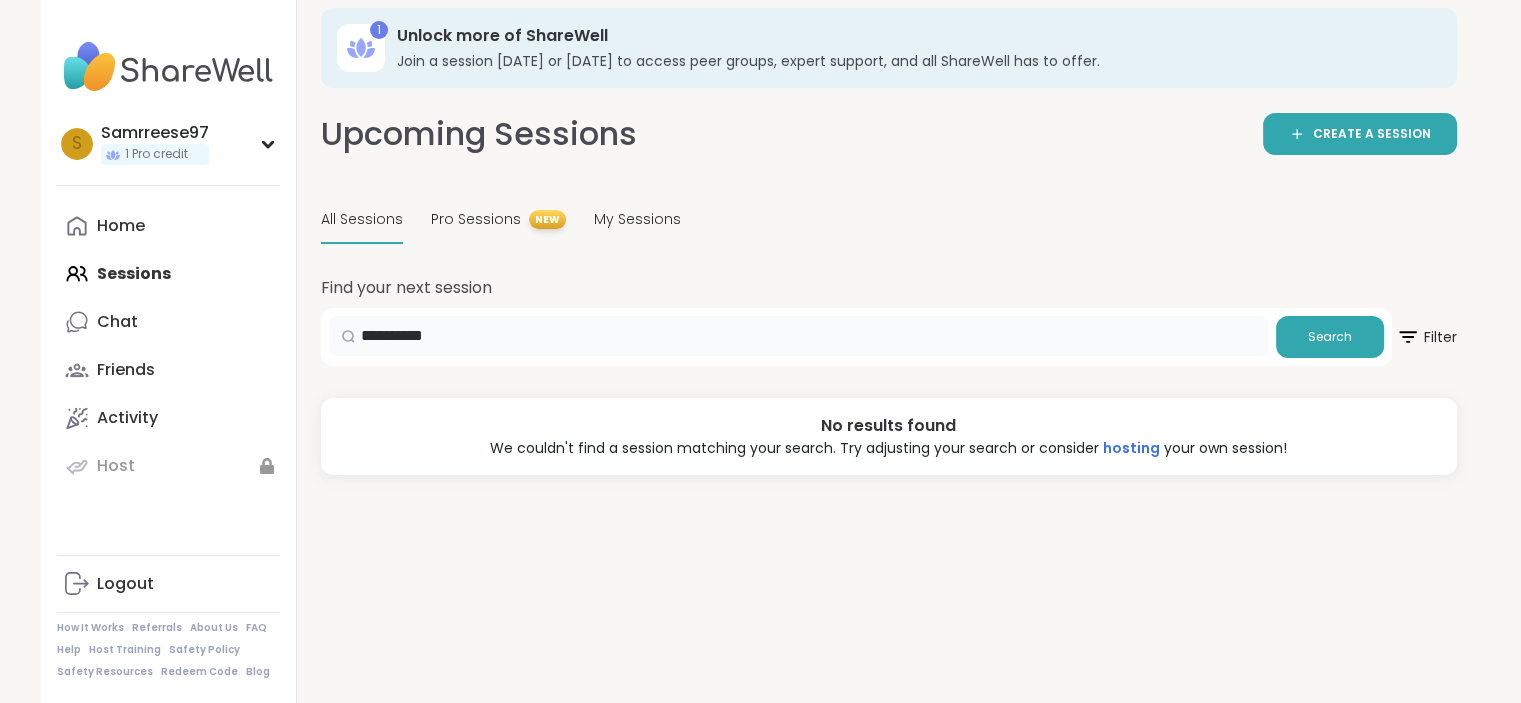 click on "**********" at bounding box center [798, 336] 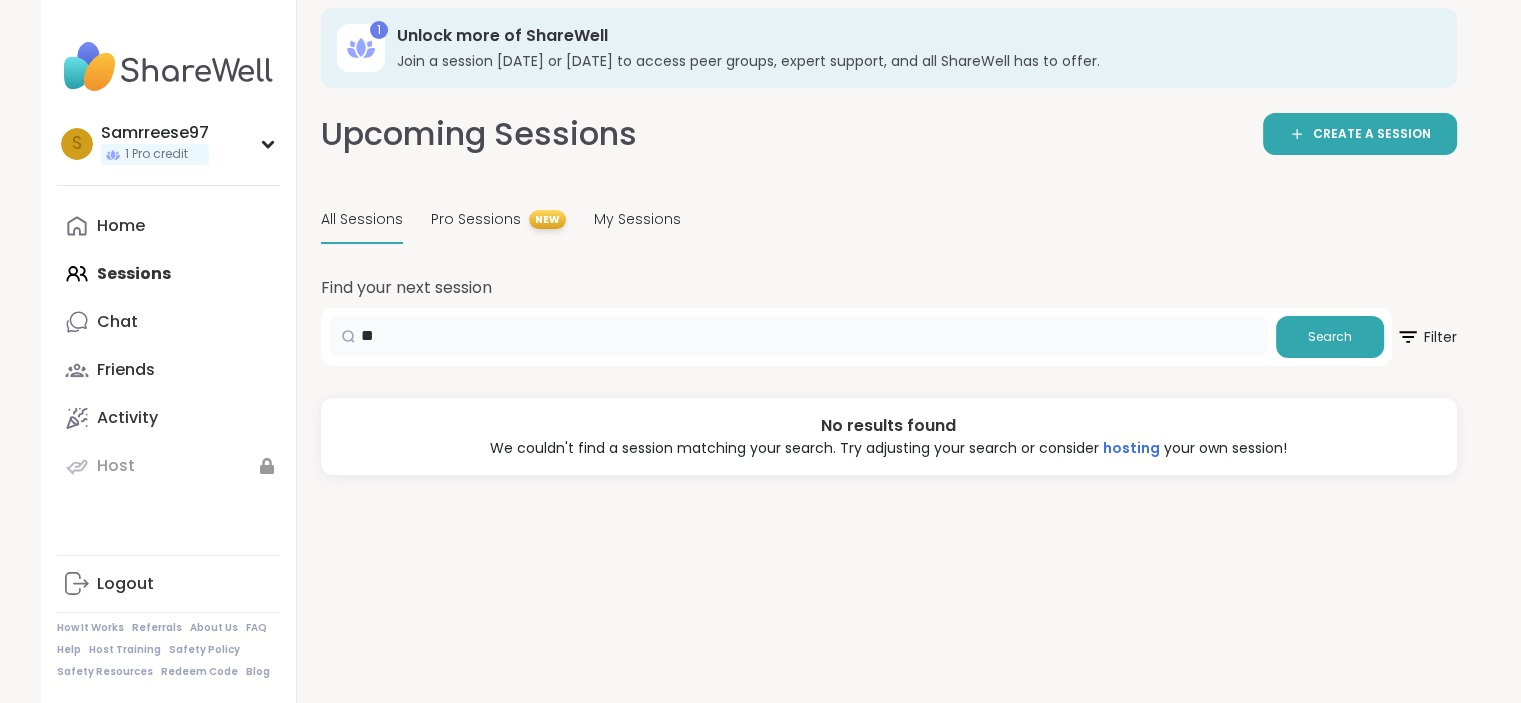 type on "*" 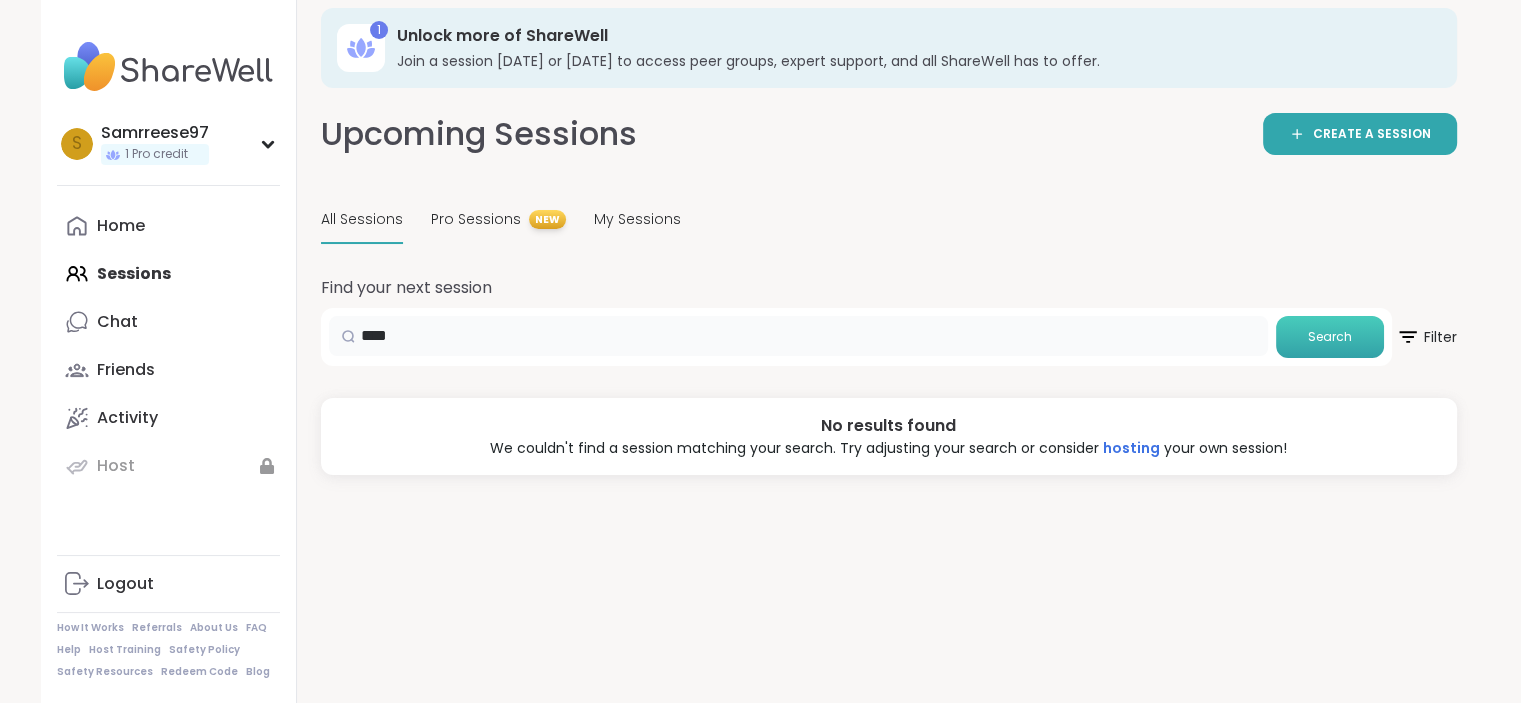 type on "****" 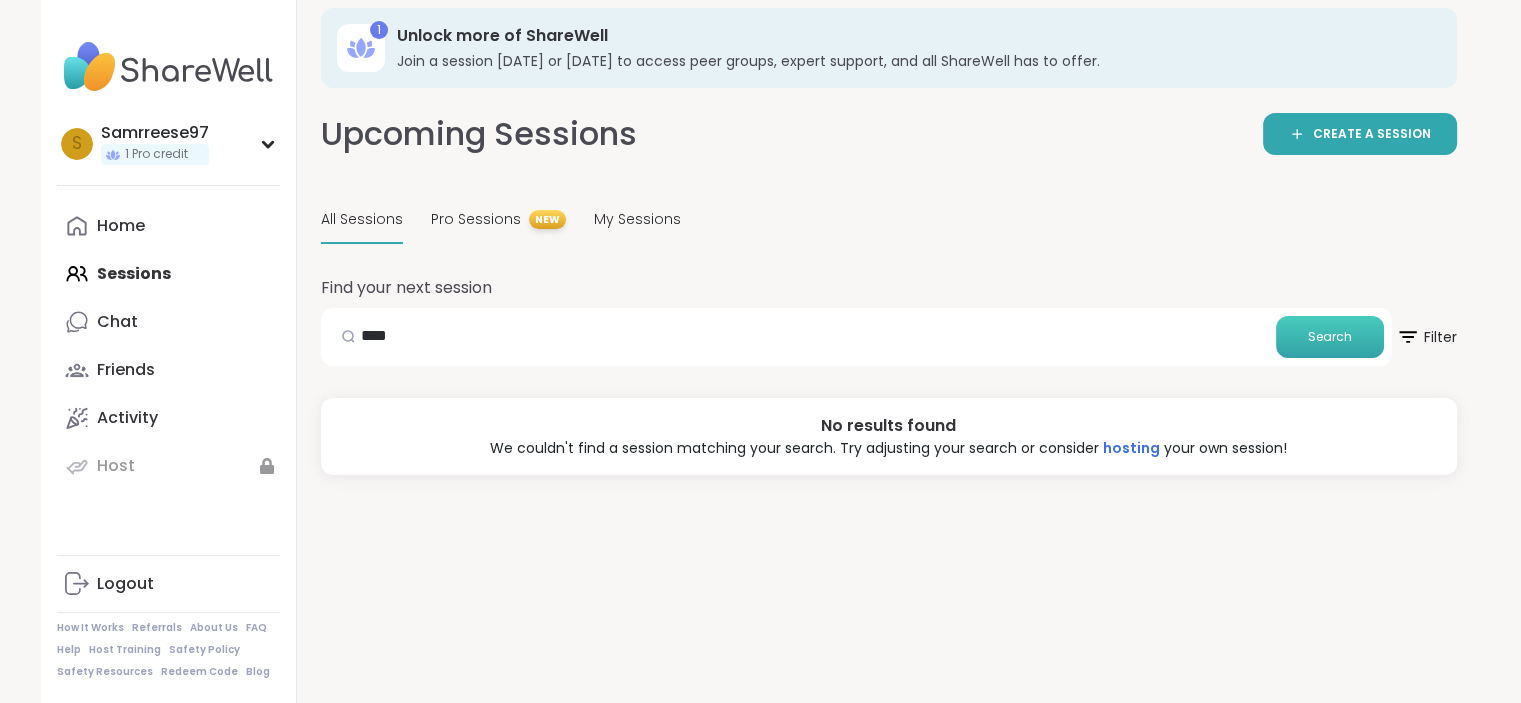 click on "Search" at bounding box center [1330, 337] 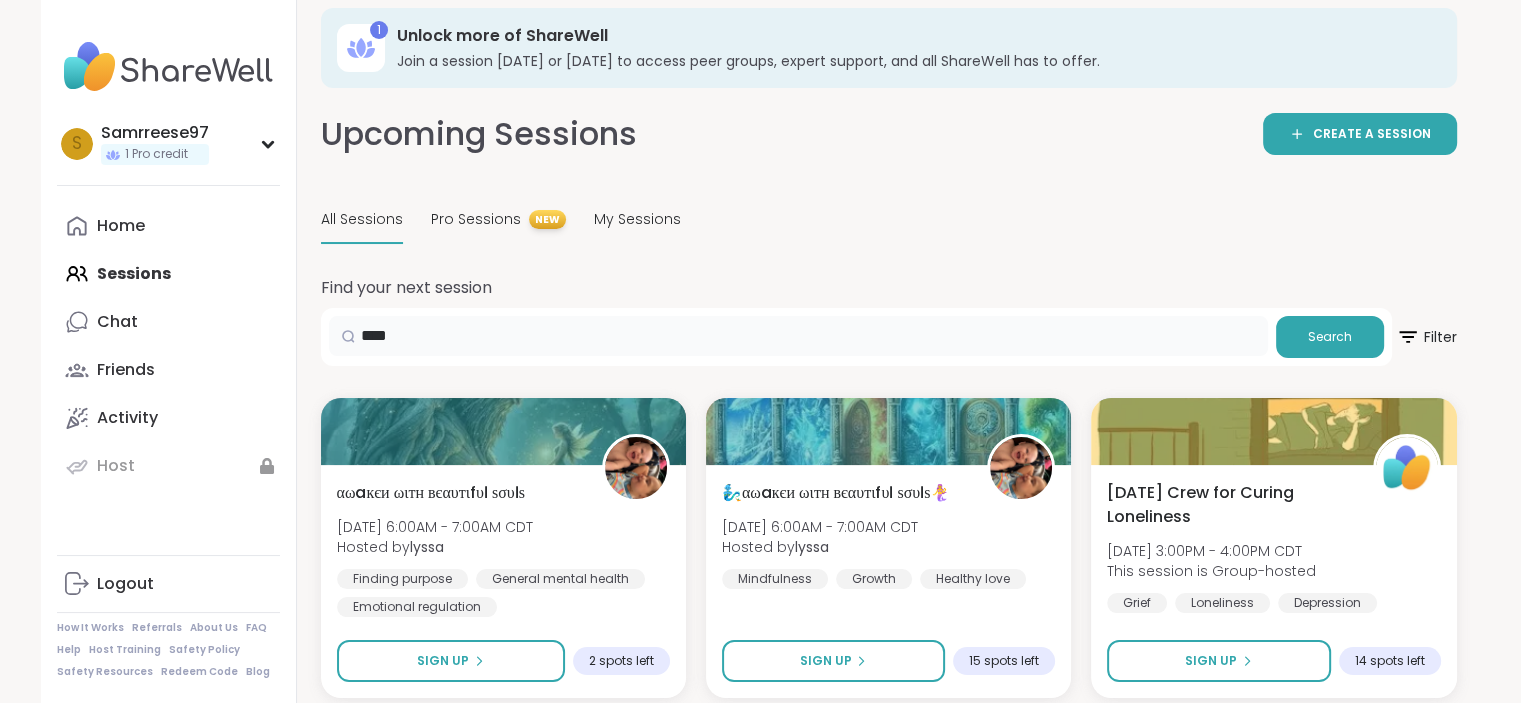 click on "****" at bounding box center (798, 336) 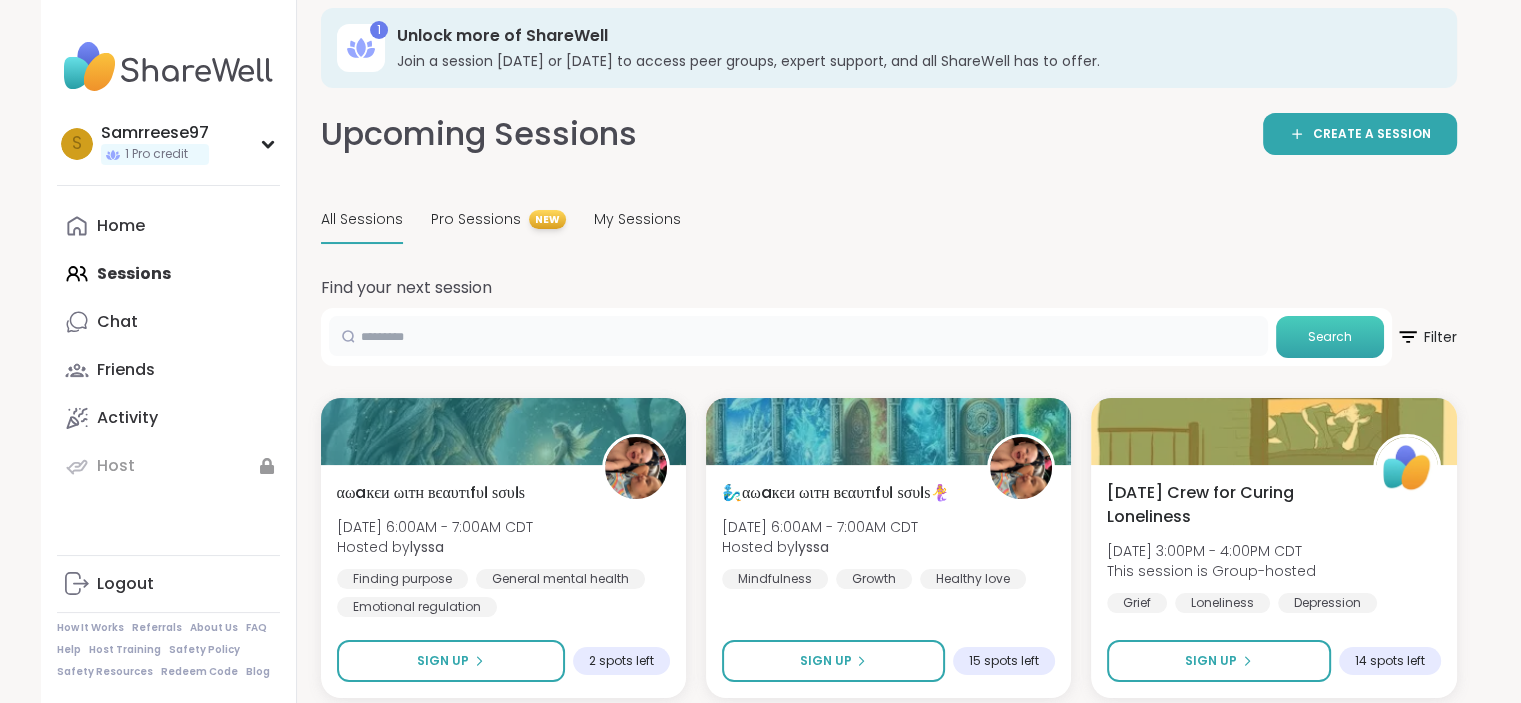 type 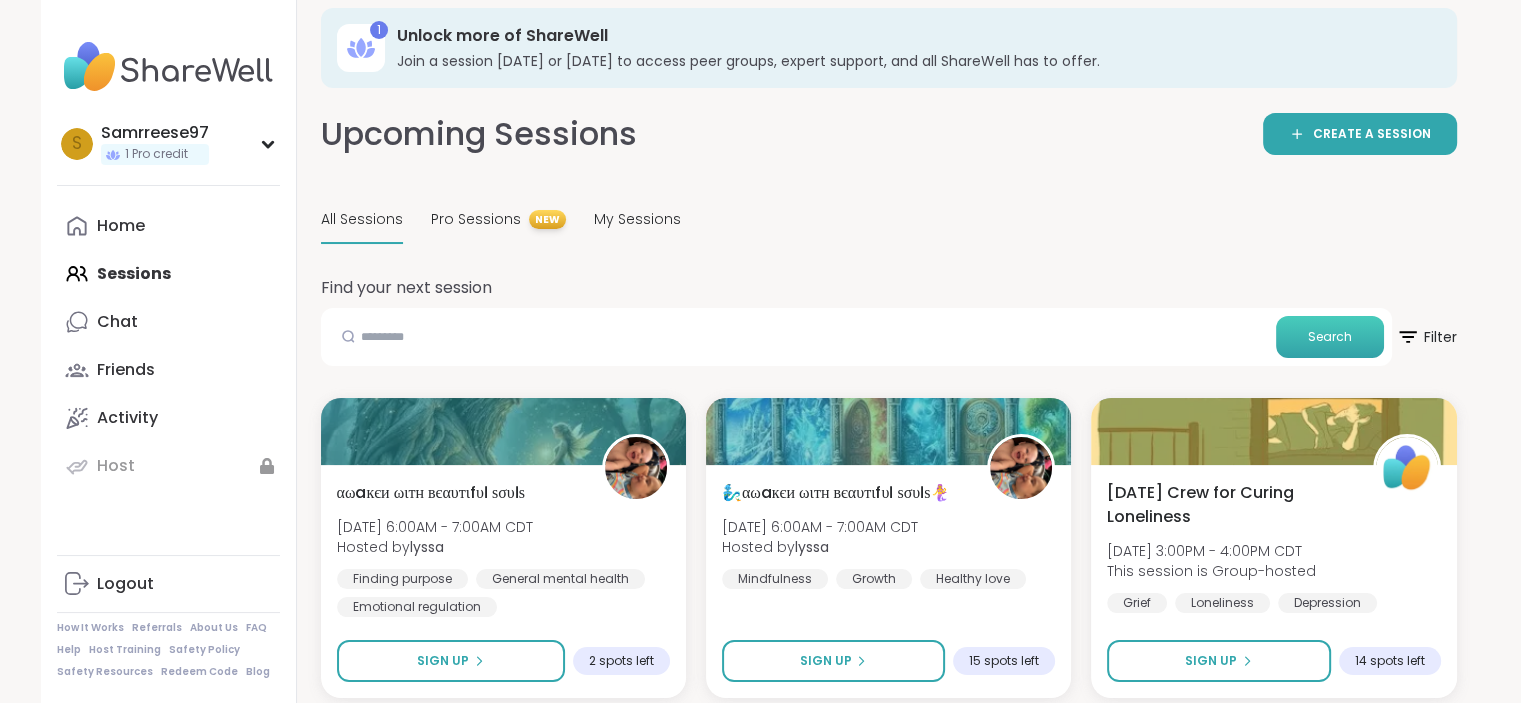 click on "Search" at bounding box center (1330, 337) 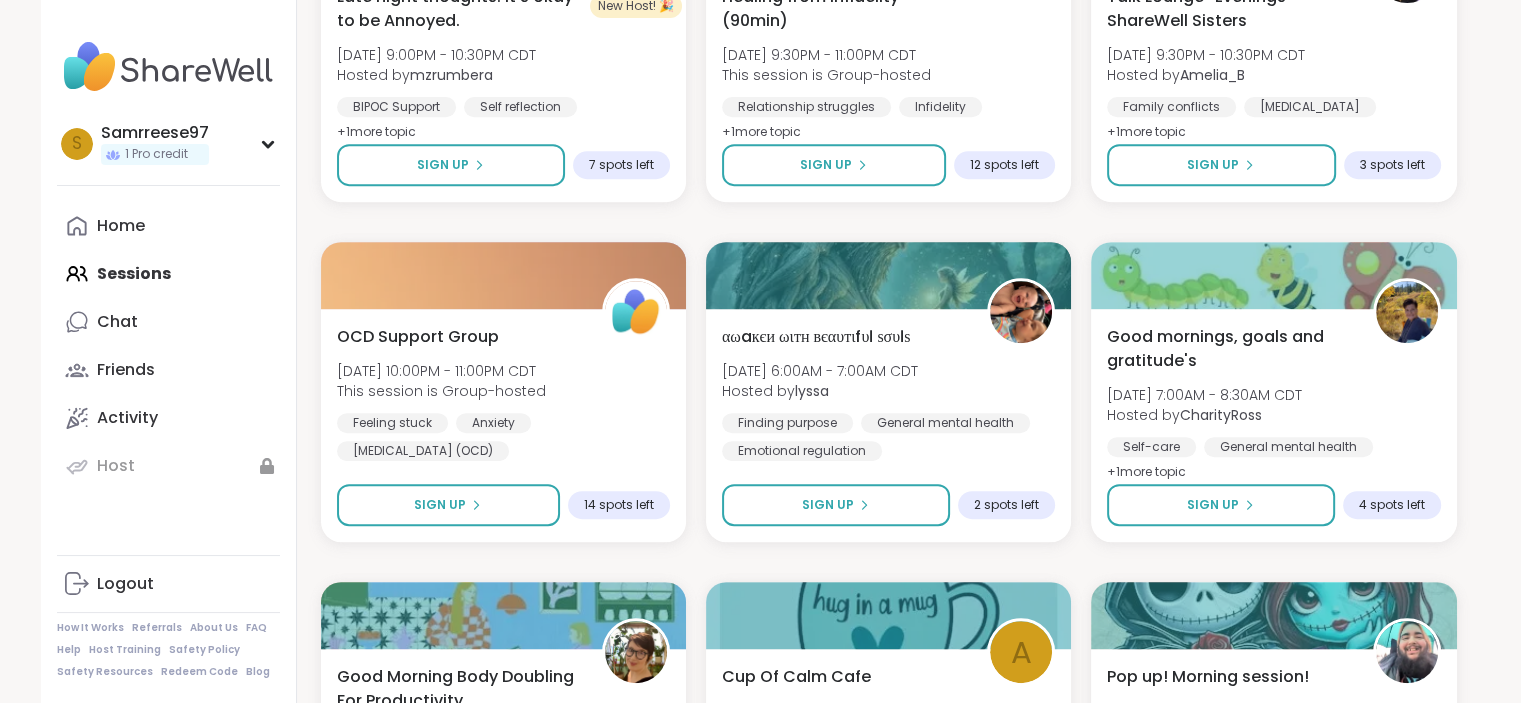 scroll, scrollTop: 859, scrollLeft: 0, axis: vertical 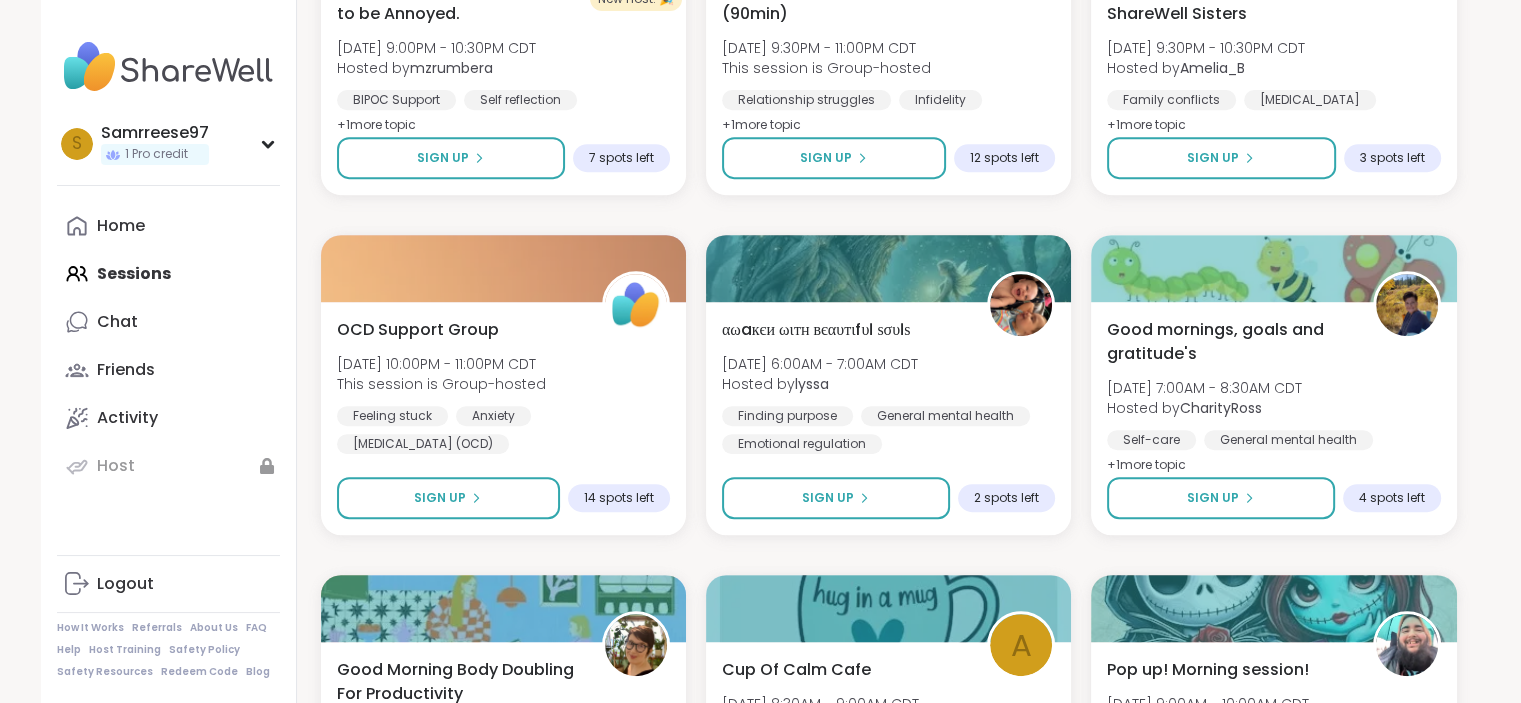click on "Samrreese97 1 Pro credit S Samrreese97 1 Pro credit Profile Membership Settings Help Home Sessions Chat Friends Activity Host Logout How It Works Referrals About Us FAQ Help Host Training Safety Policy Safety Resources Redeem Code Blog 1 Unlock more of ShareWell Join a session [DATE] or [DATE] to access peer groups, expert support, and all ShareWell has to offer. Upcoming Sessions CREATE A SESSION All Sessions Pro Sessions NEW My Sessions Find your next session Search  Filter   Narcissistic Abuse Support Group (90min) [DATE] 8:00PM - 9:30PM CDT This session is Group-hosted Narcissism Relationship struggles Emotional abuse + 1  more topic SESSION LIVE Narcissistic Abuse Support Group (90min) [DATE] 8:00PM - 9:30PM CDT This session is Group-hosted Narcissism Relationship struggles Emotional abuse + 1  more topic SESSION LIVE Wind Down and Settle Down - [DATE] [DATE] 8:30PM - 10:00PM CDT Hosted by  QueenOfTheNight [MEDICAL_DATA] [MEDICAL_DATA] Body doubling SESSION LIVE New Host! 🎉 + 1 + 1" at bounding box center [760, 1409] 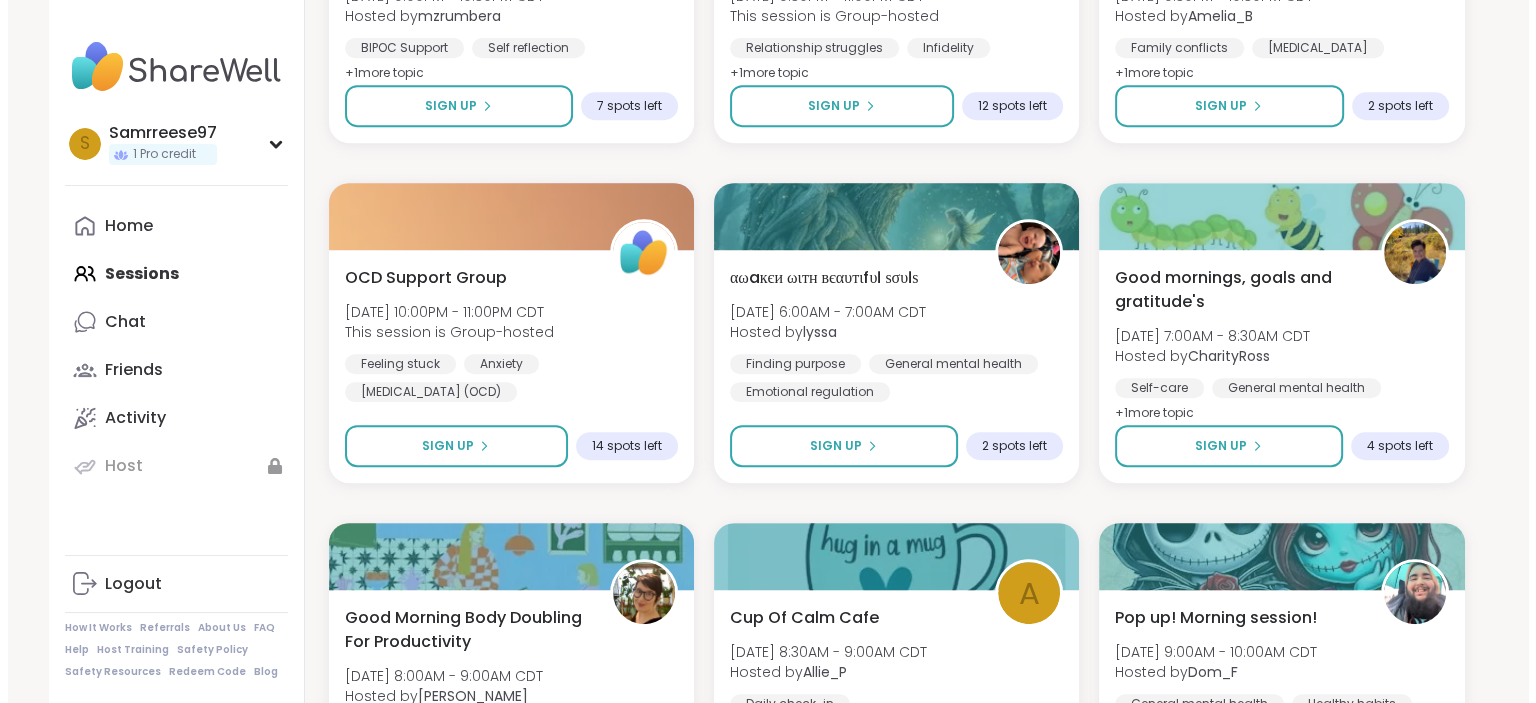 scroll, scrollTop: 0, scrollLeft: 0, axis: both 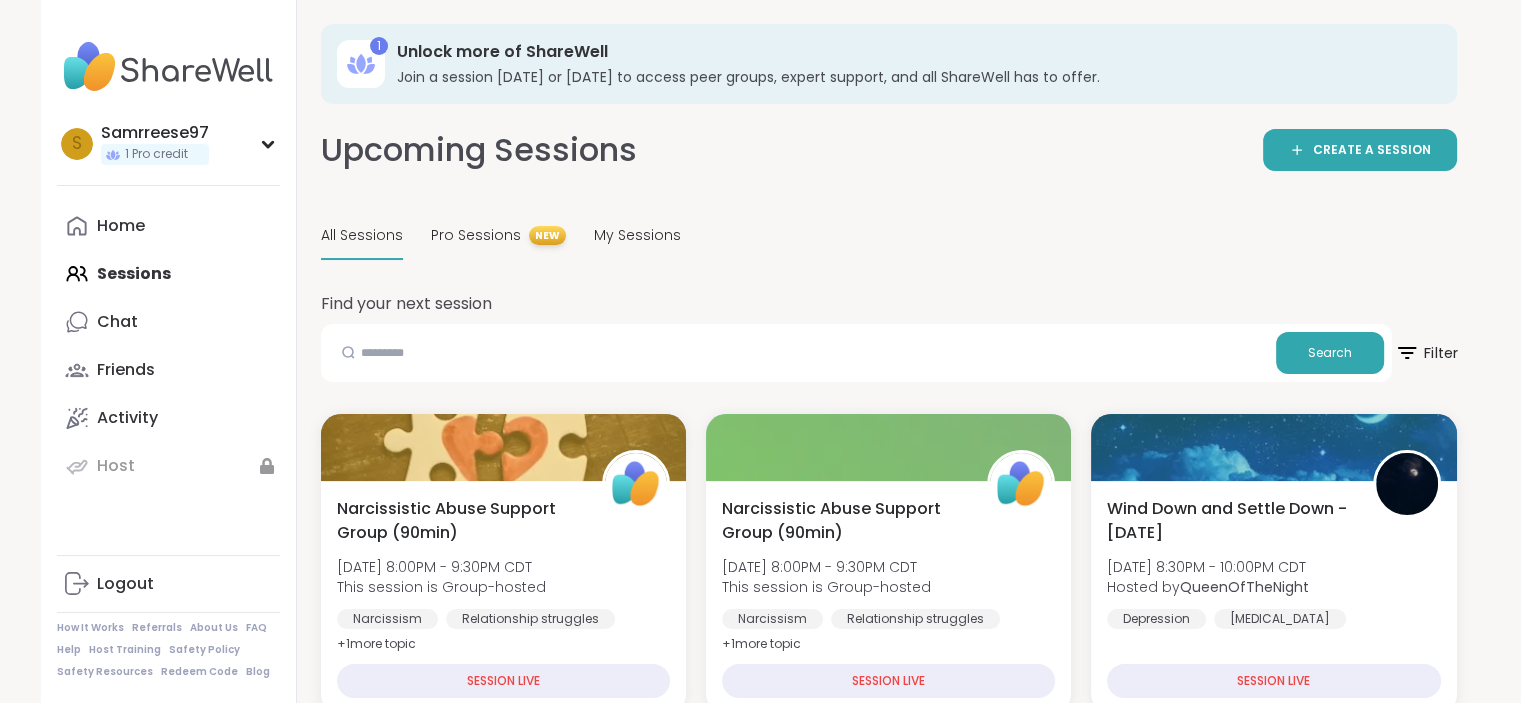 click 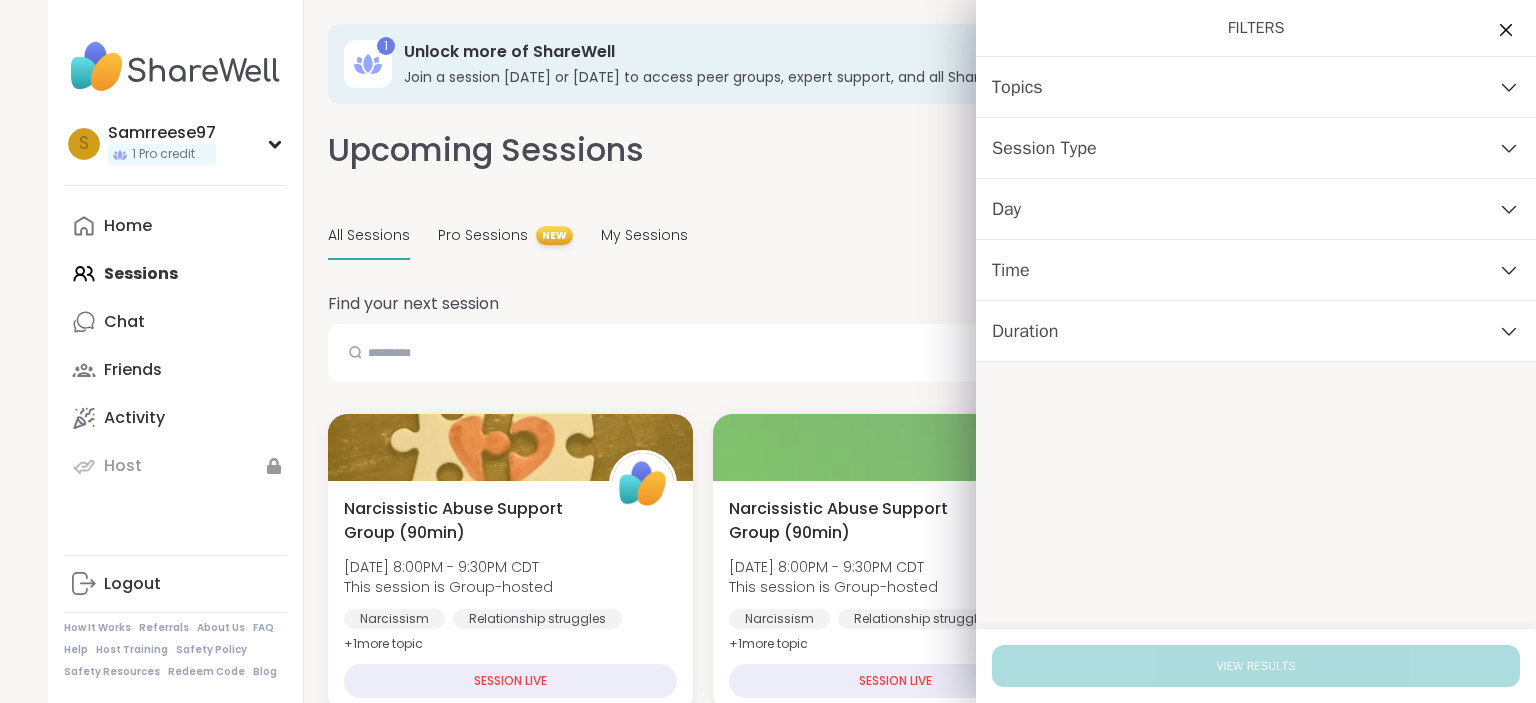 click on "Topics" at bounding box center [1256, 87] 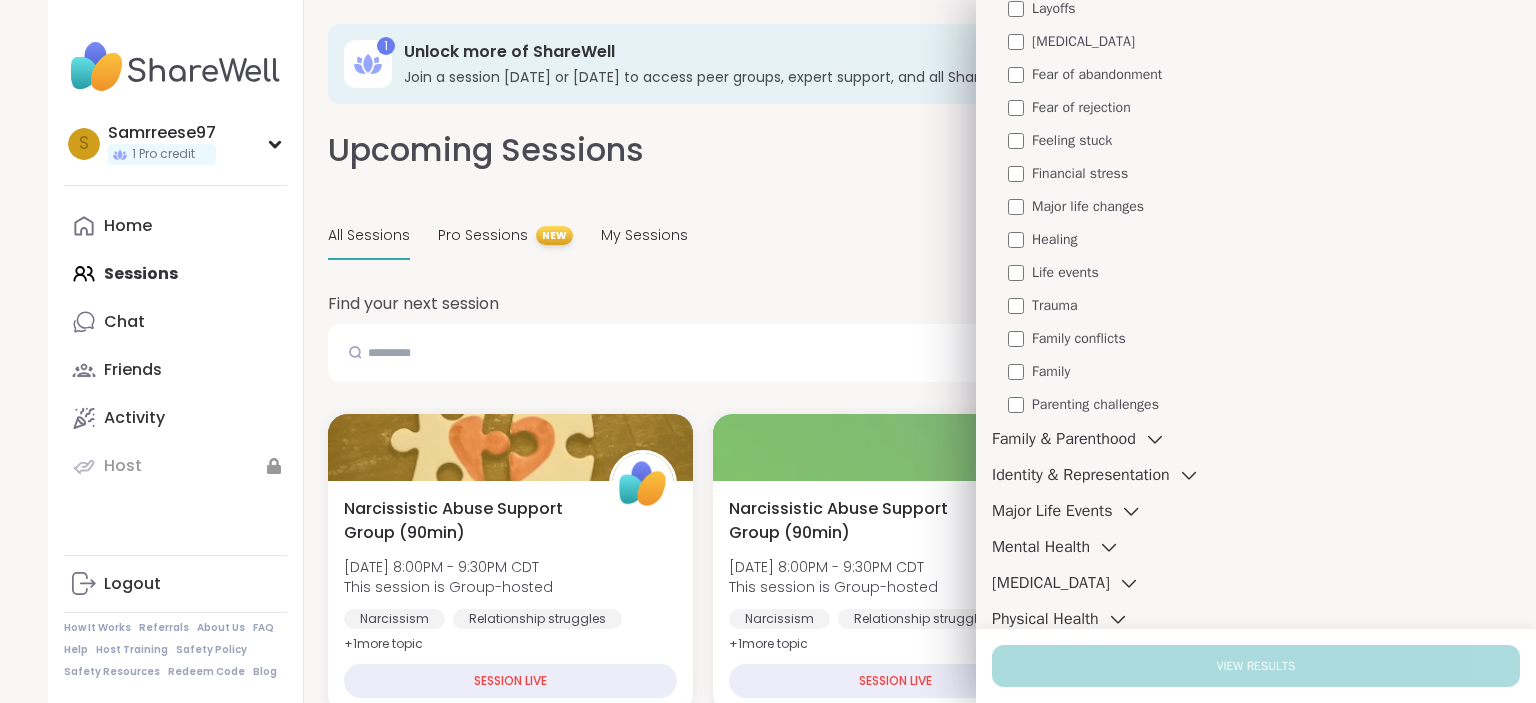 scroll, scrollTop: 235, scrollLeft: 0, axis: vertical 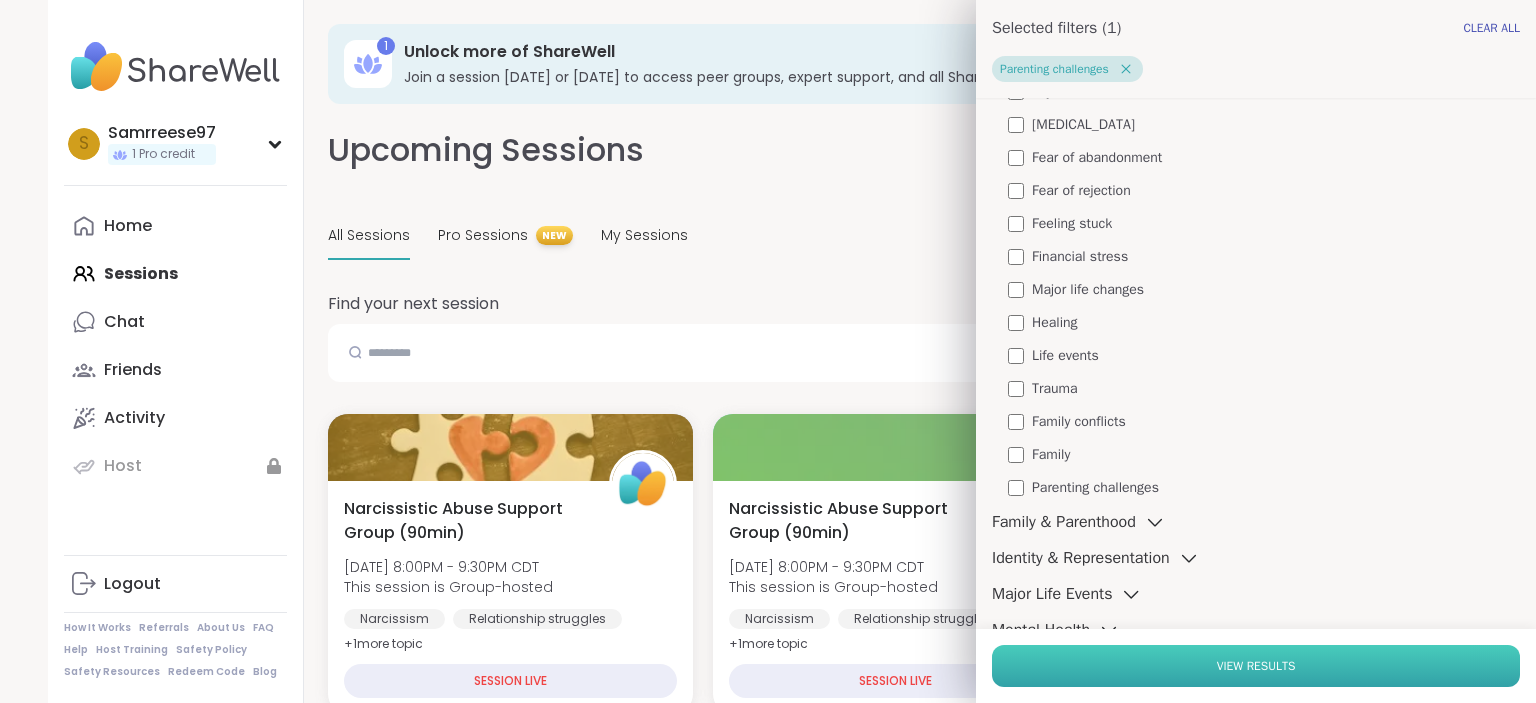 click on "View Results" at bounding box center (1256, 666) 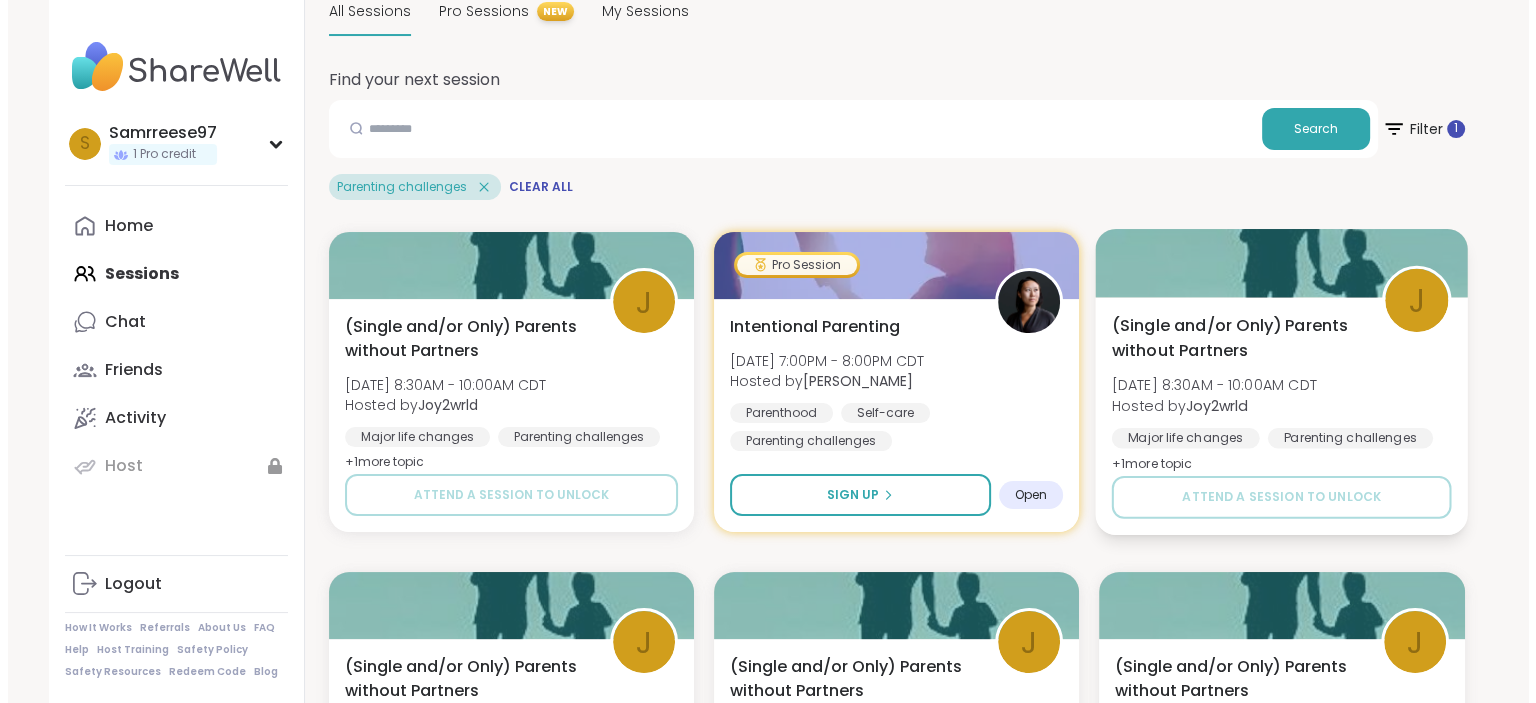 scroll, scrollTop: 226, scrollLeft: 0, axis: vertical 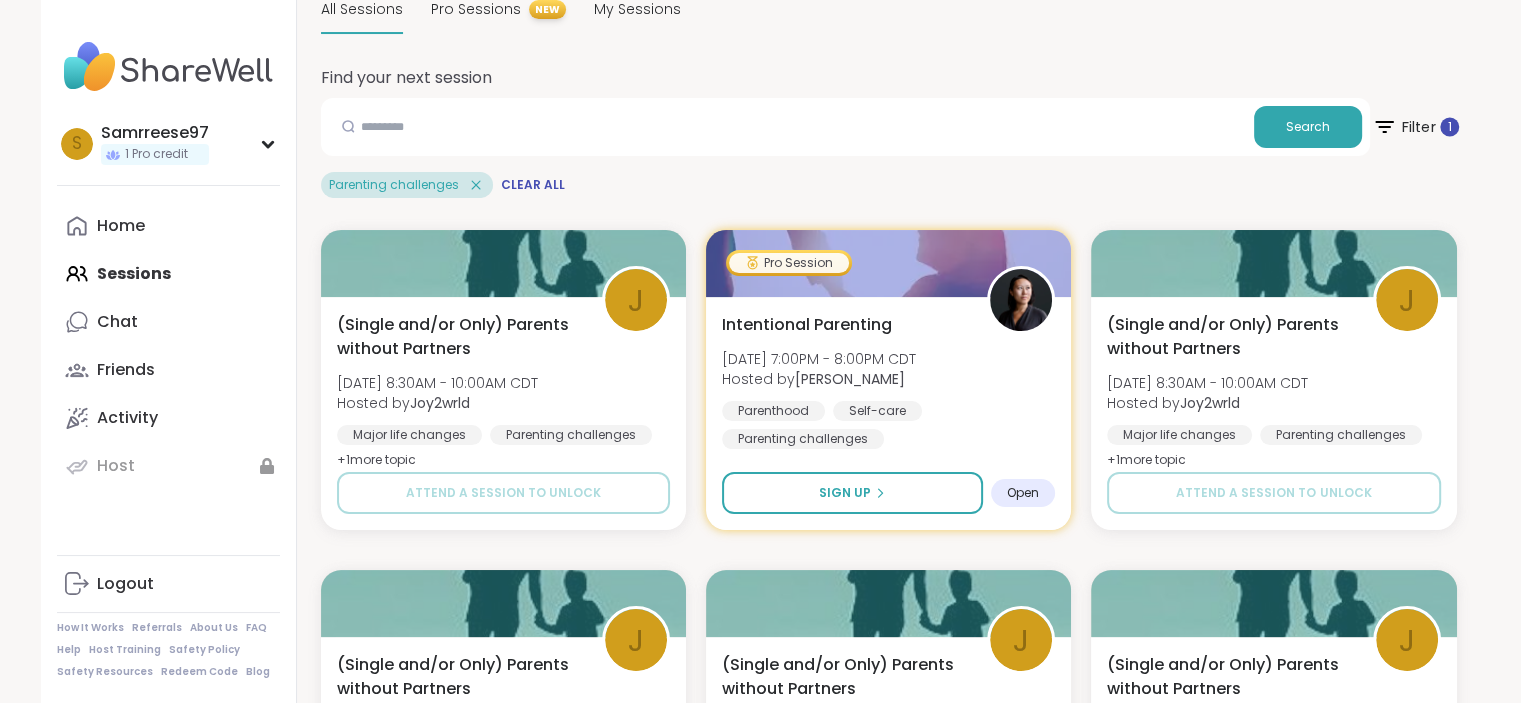 click on "Filter   1" at bounding box center (1414, 127) 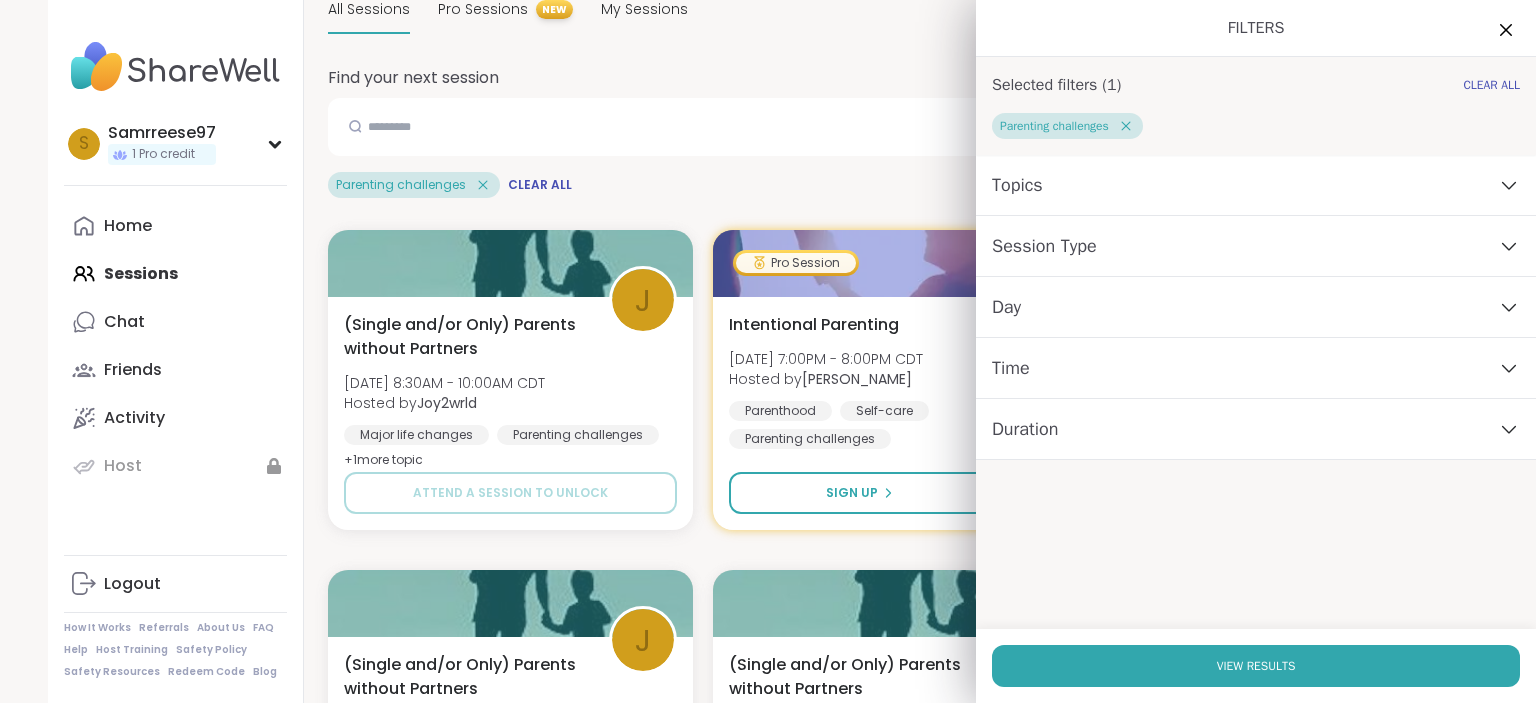 click on "Topics" at bounding box center [1256, 185] 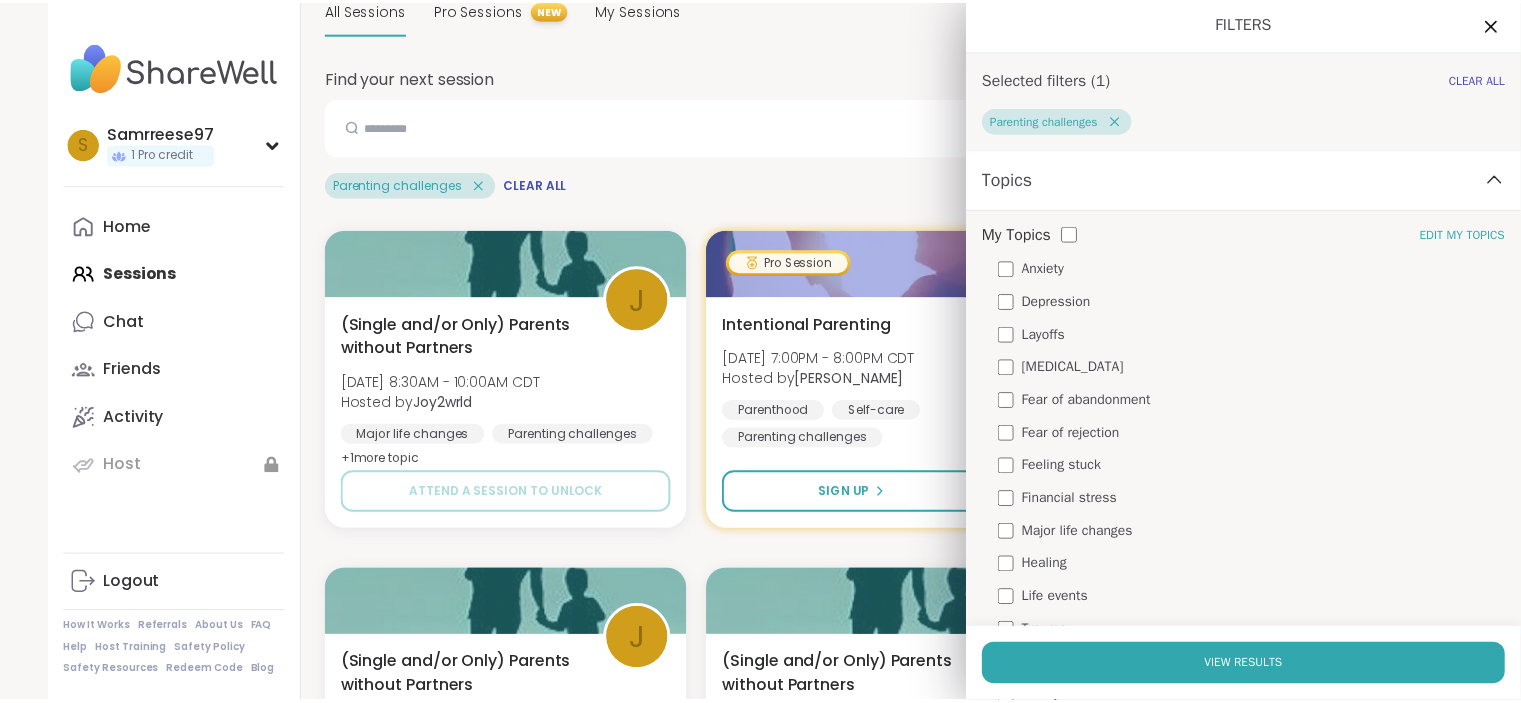 scroll, scrollTop: 0, scrollLeft: 0, axis: both 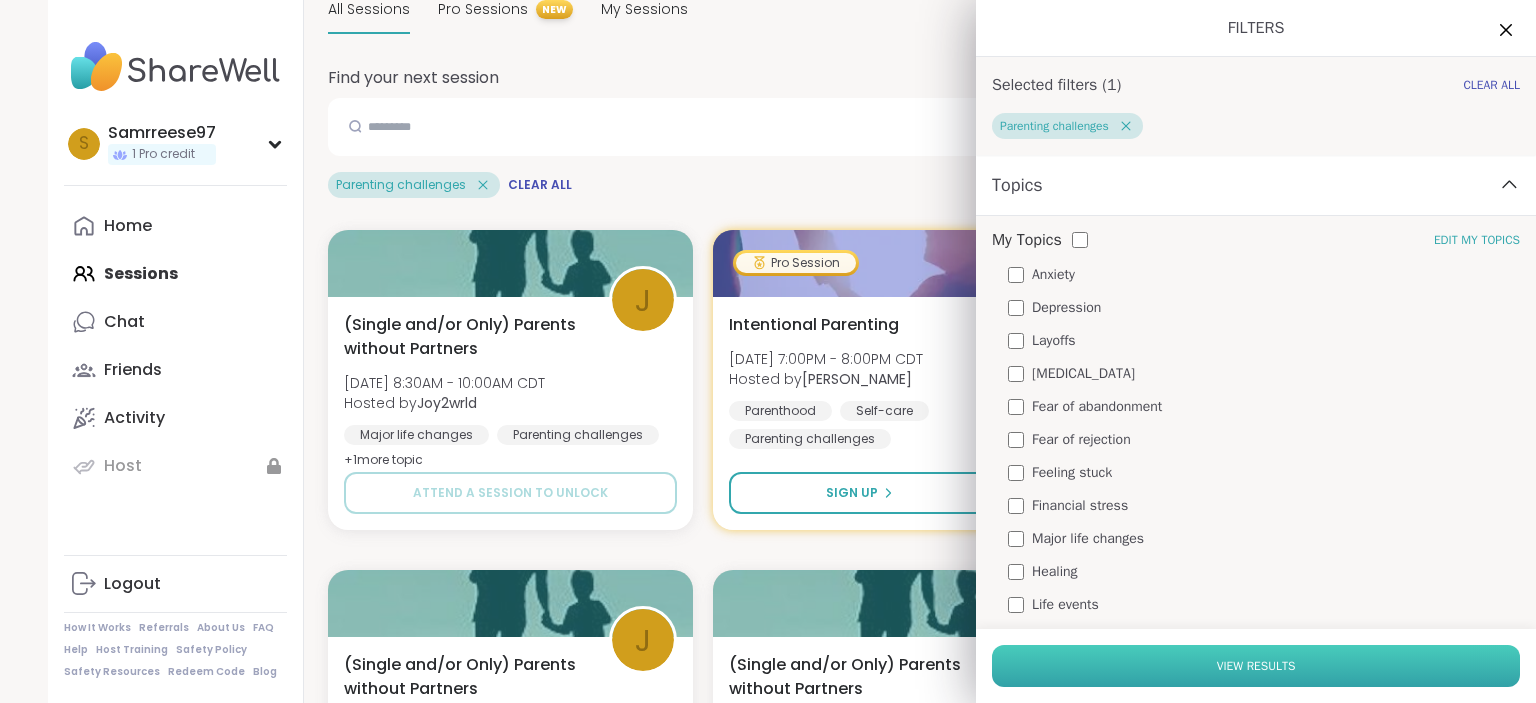 click on "View Results" at bounding box center (1256, 666) 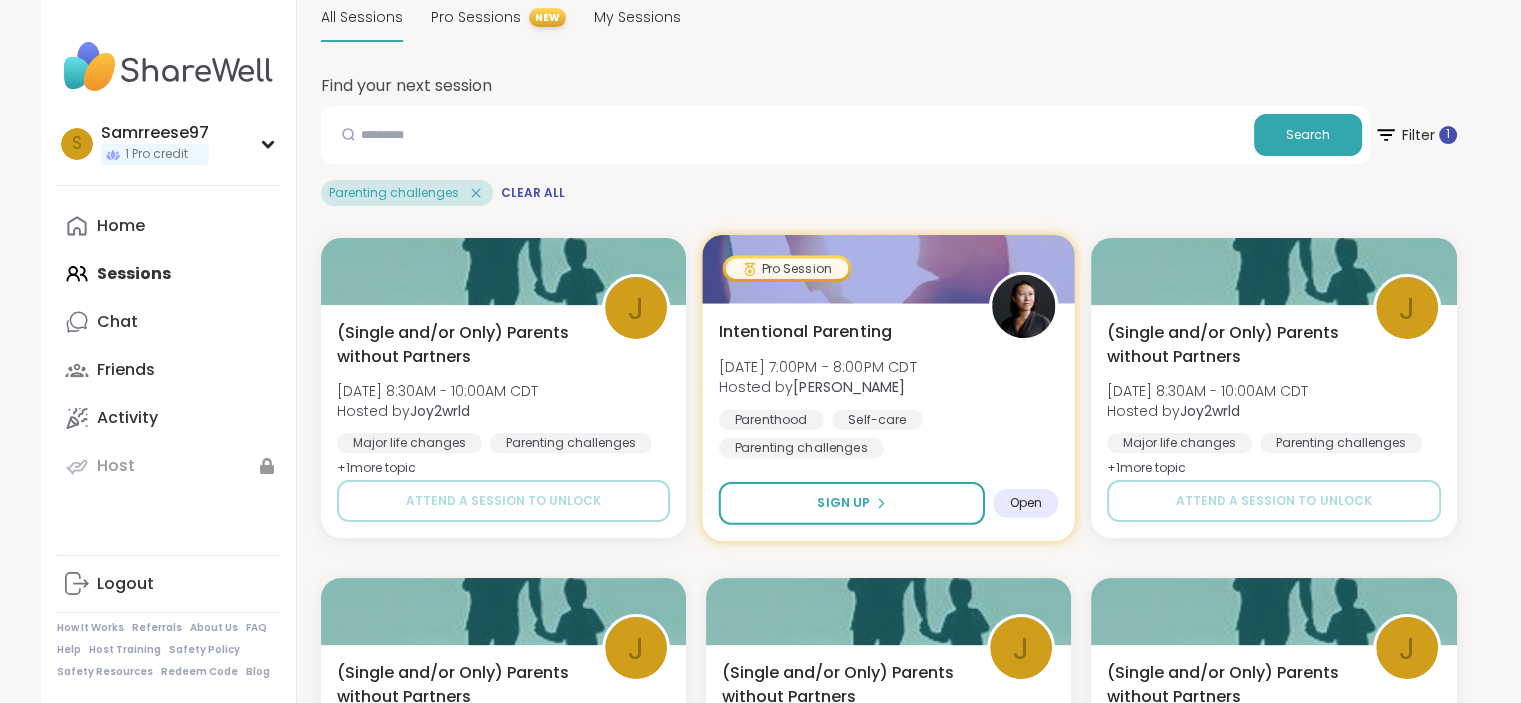 scroll, scrollTop: 212, scrollLeft: 0, axis: vertical 